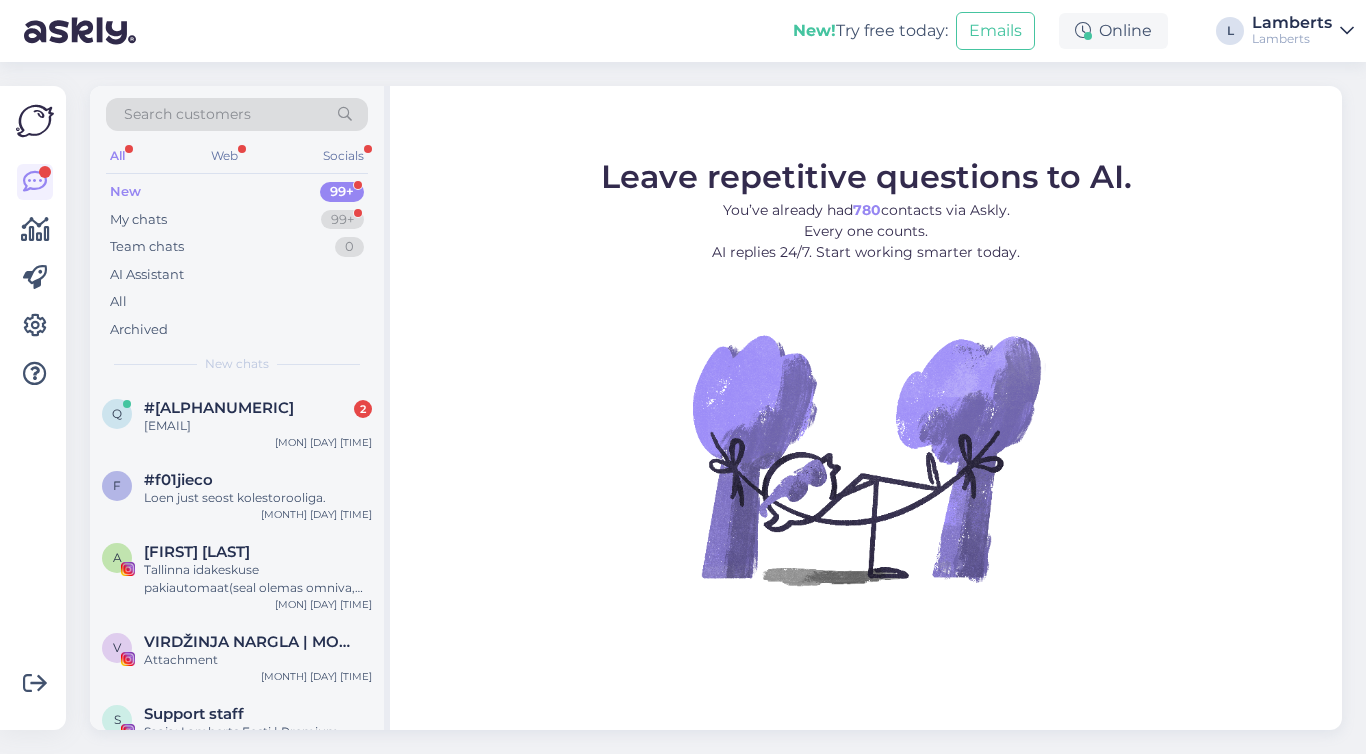 scroll, scrollTop: 0, scrollLeft: 0, axis: both 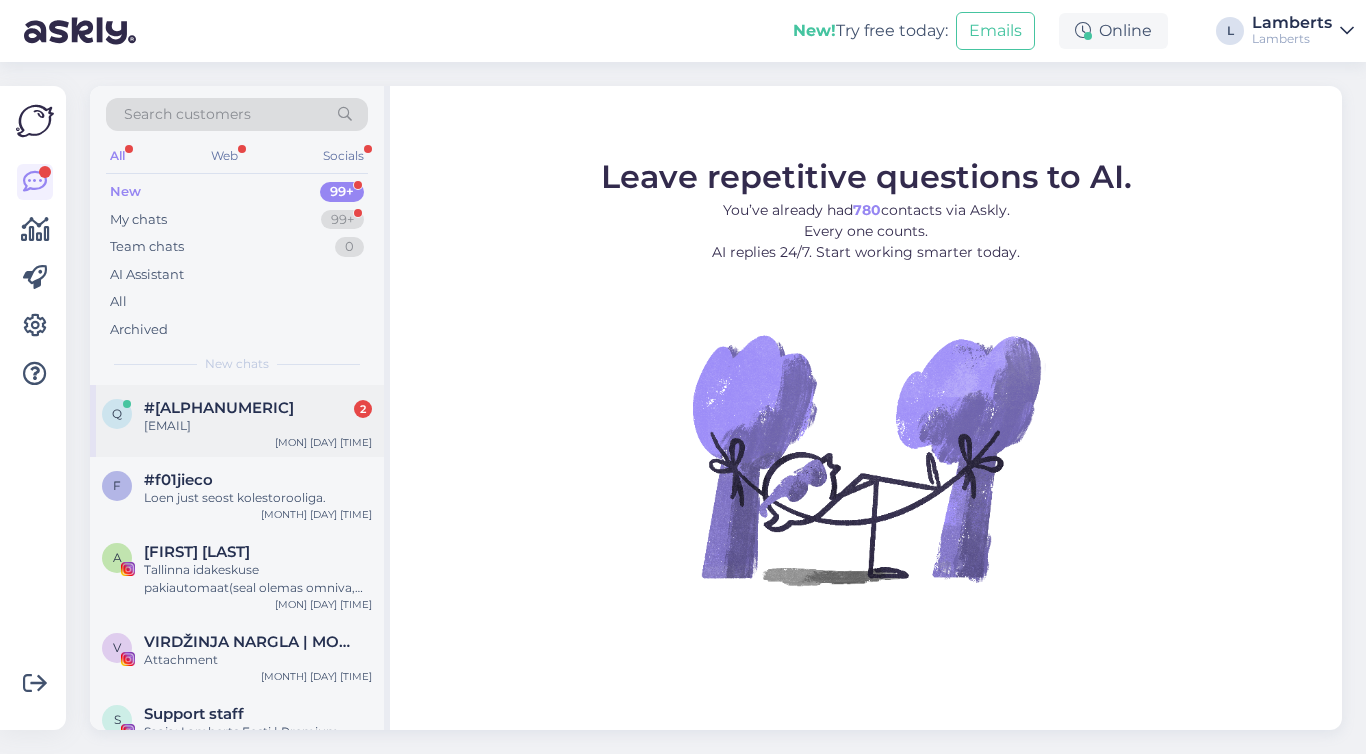click on "[HASHTAG] [NUMBER]" at bounding box center [258, 408] 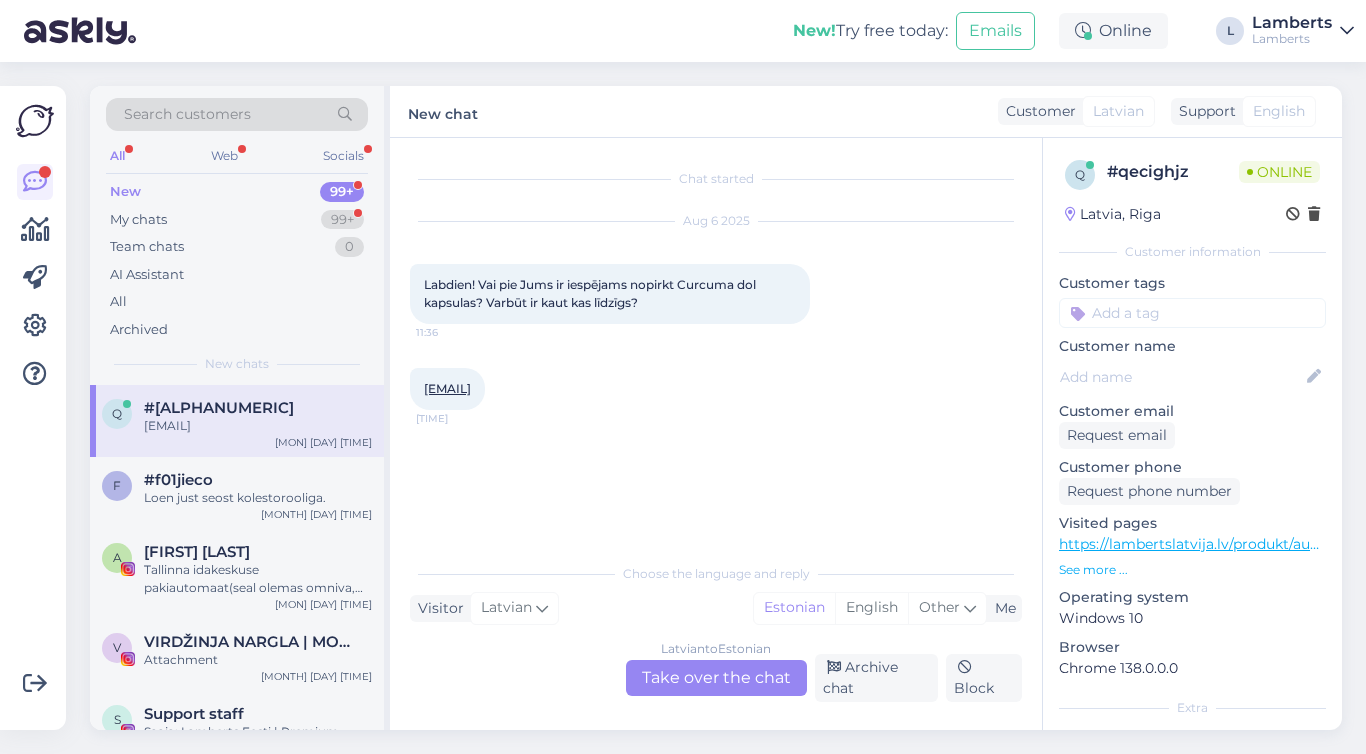 click on "[COUNTRY] to [COUNTRY] Take over the chat" at bounding box center (716, 678) 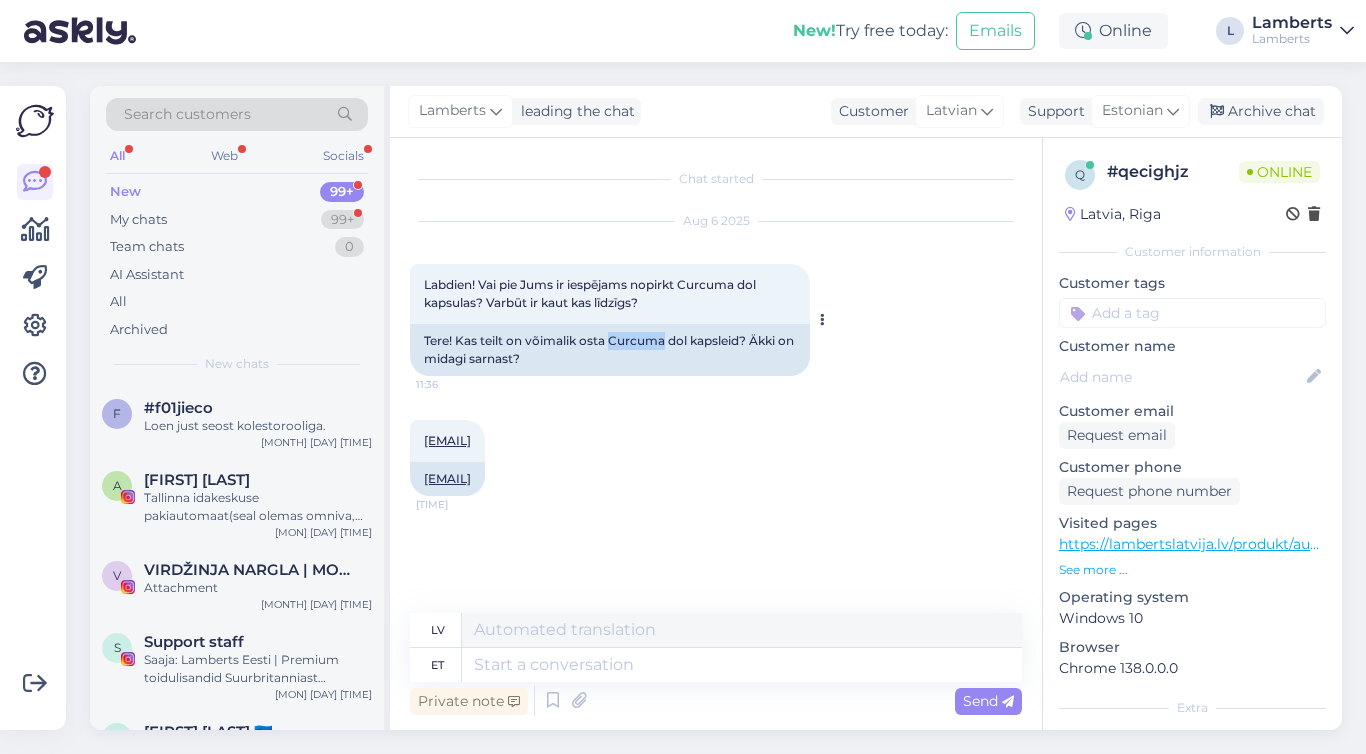 drag, startPoint x: 612, startPoint y: 338, endPoint x: 666, endPoint y: 340, distance: 54.037025 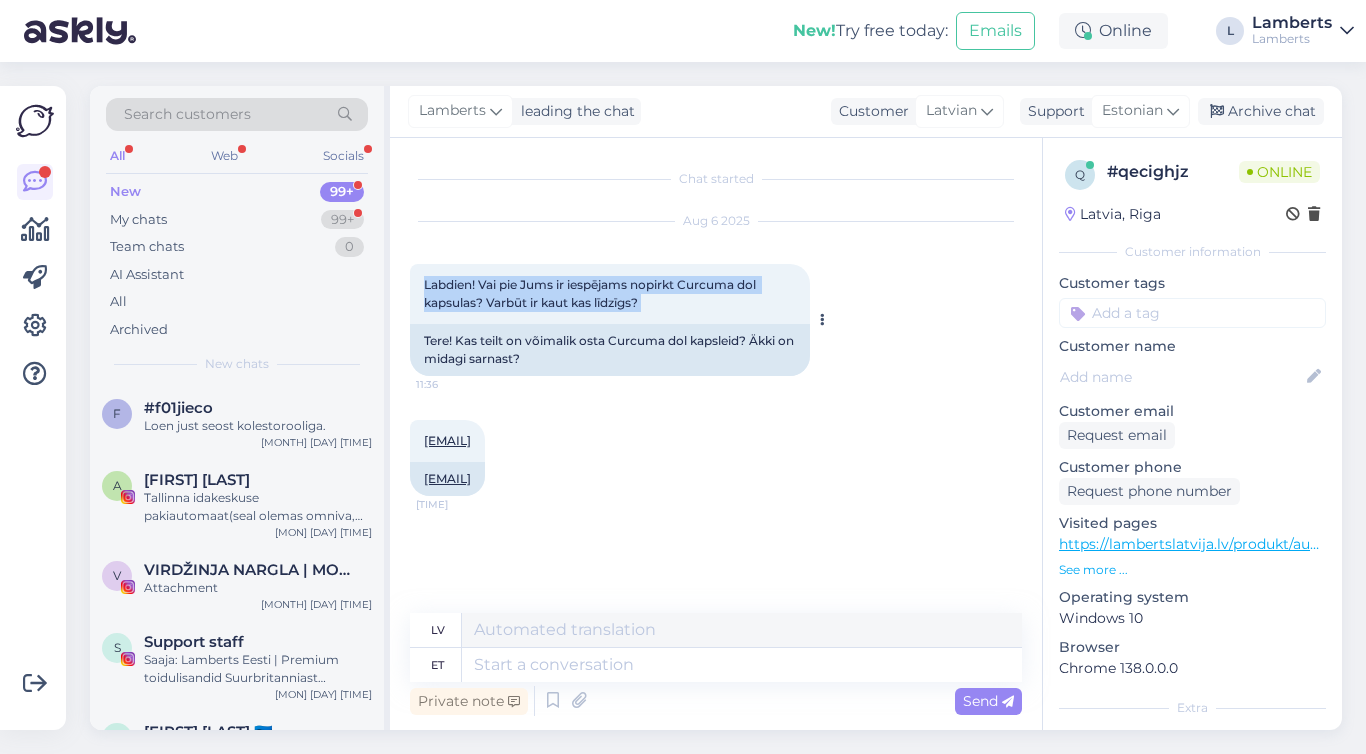 drag, startPoint x: 423, startPoint y: 279, endPoint x: 686, endPoint y: 325, distance: 266.99252 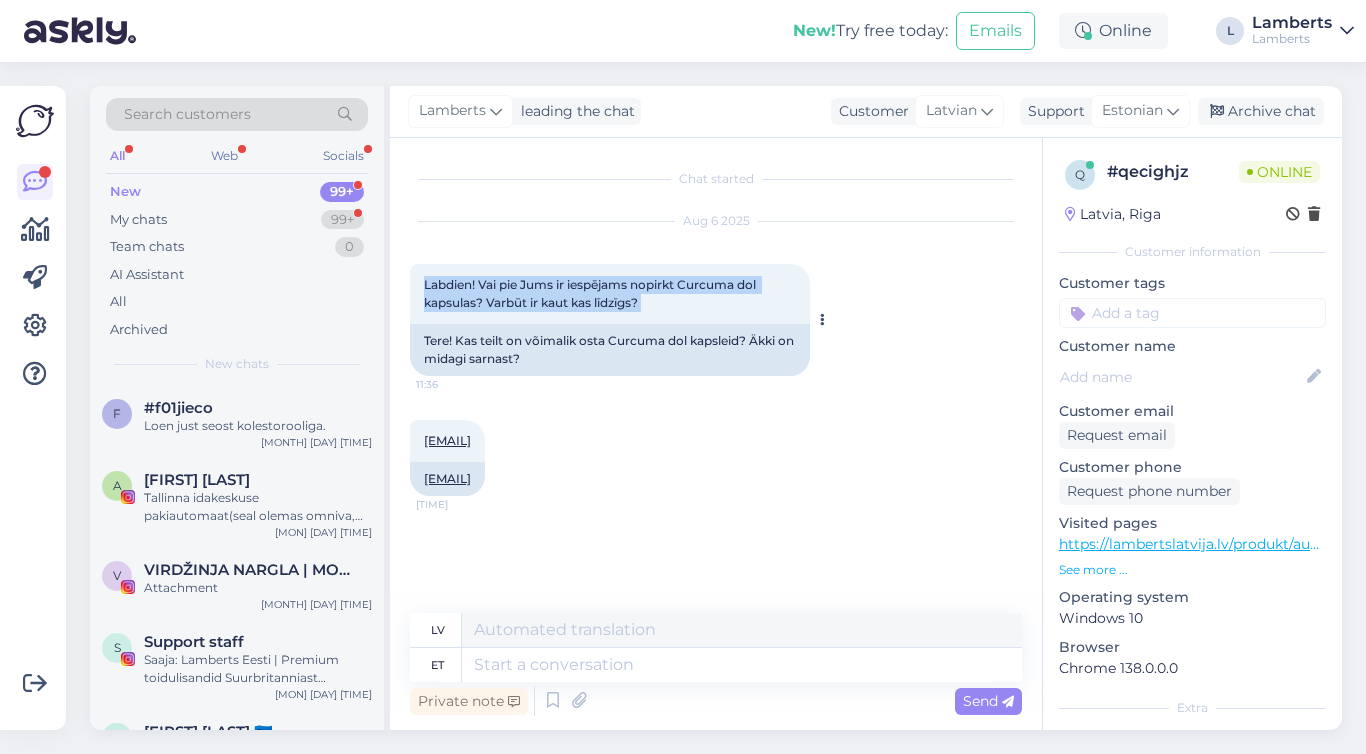 click on "Labdien! Vai pie Jums ir iespējams nopirkt Curcuma dol kapsulas? Varbūt ir kaut kas līdzīgs? 11:36  Tere! Kas teilt on võimalik osta Curcuma dol kapsleid? Äkki on midagi sarnast?" at bounding box center (610, 320) 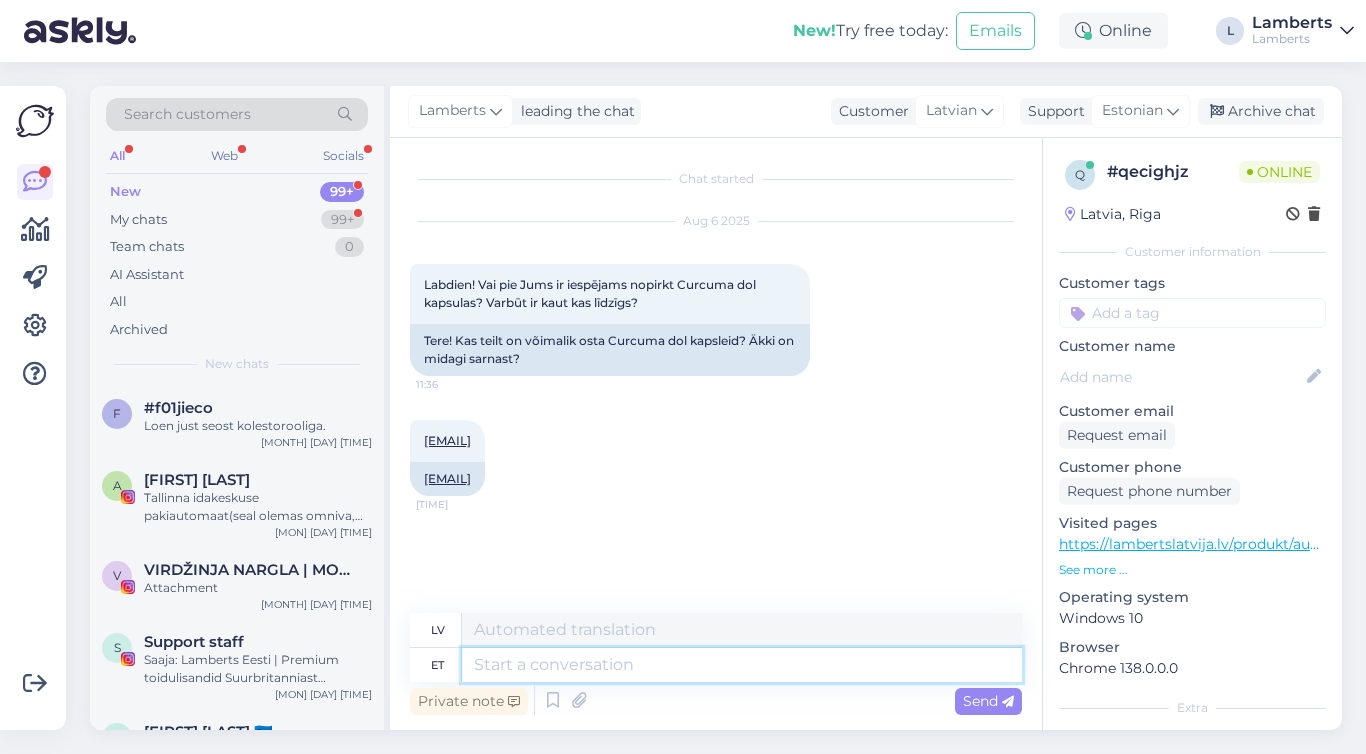 click at bounding box center (742, 665) 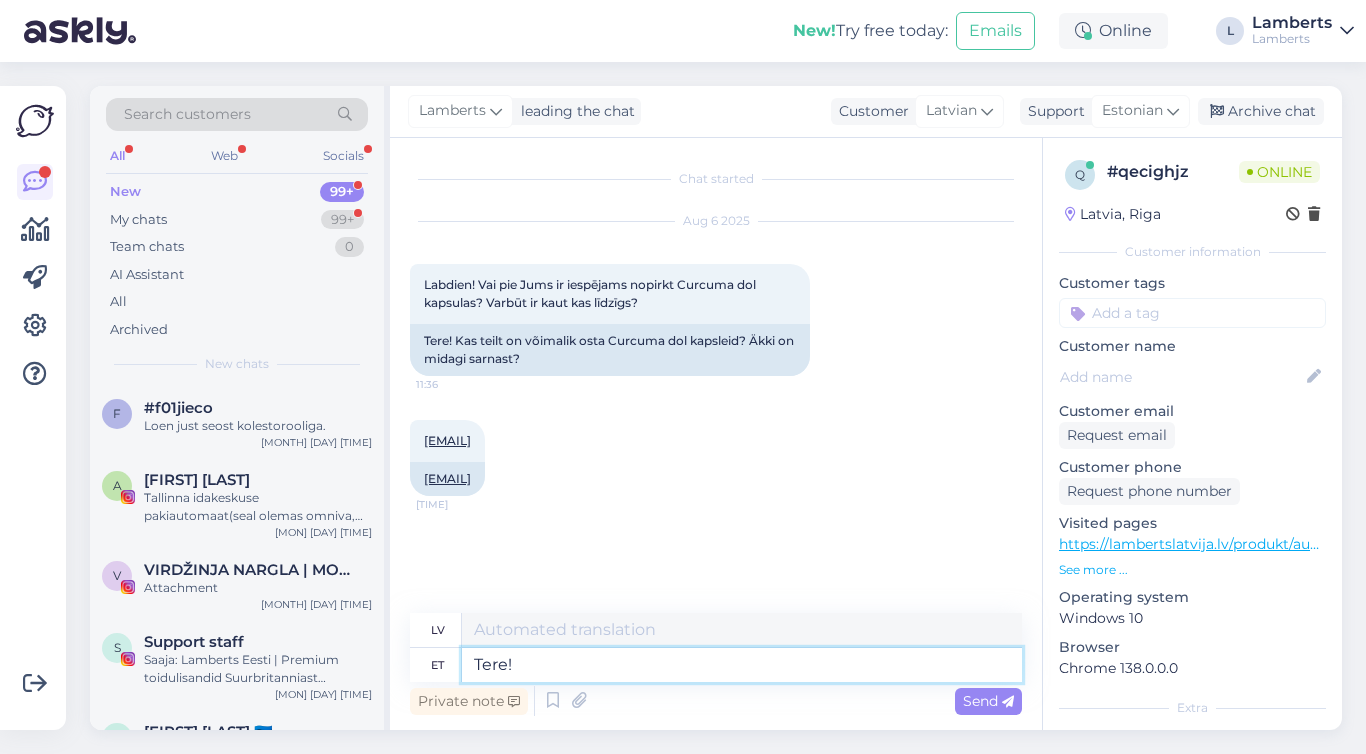 type on "Tere!" 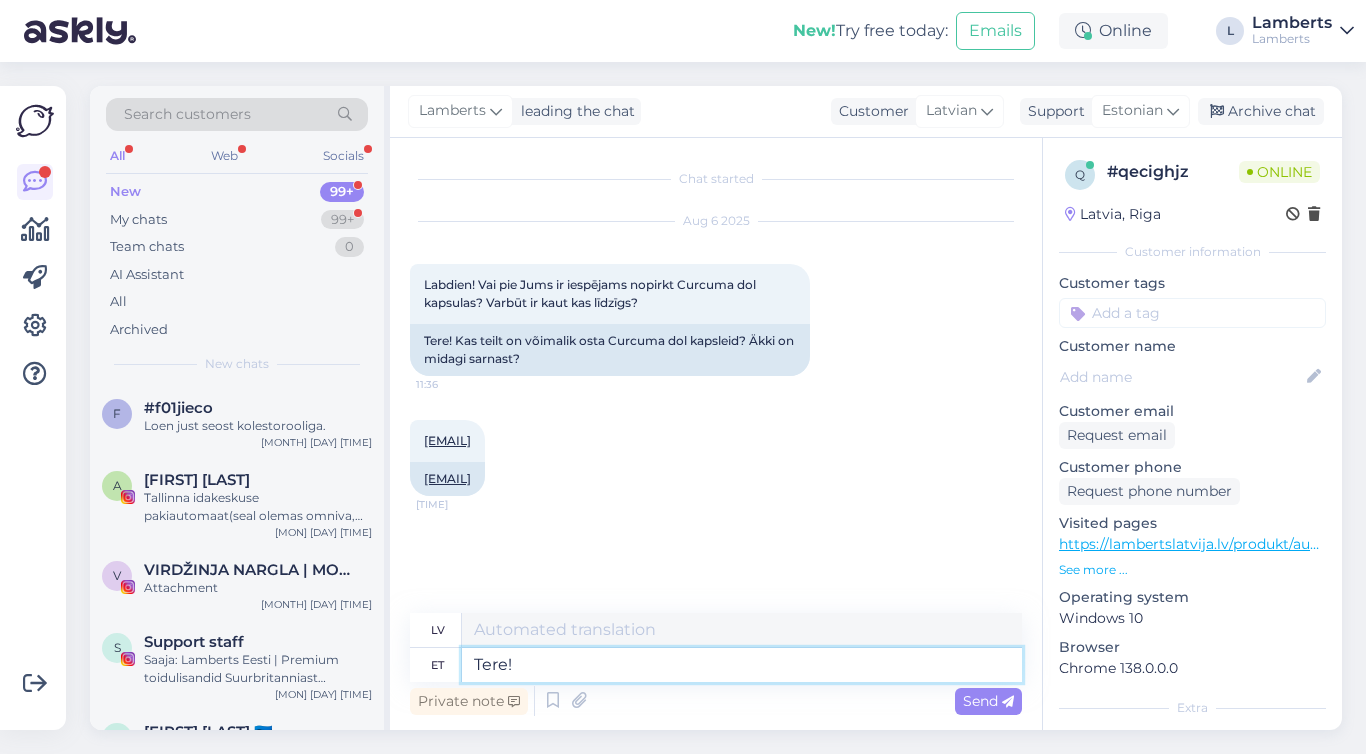 type on "Sveiki!" 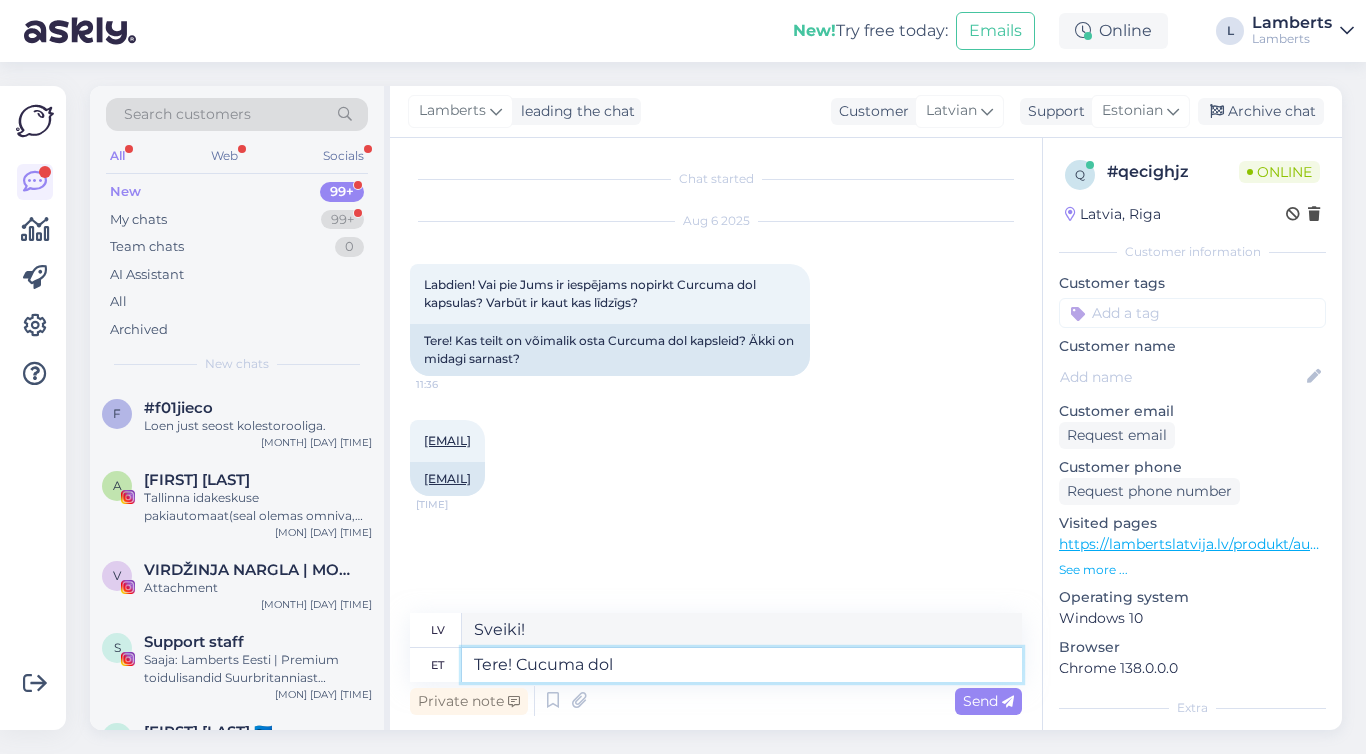 type on "Tere! Cucuma dol" 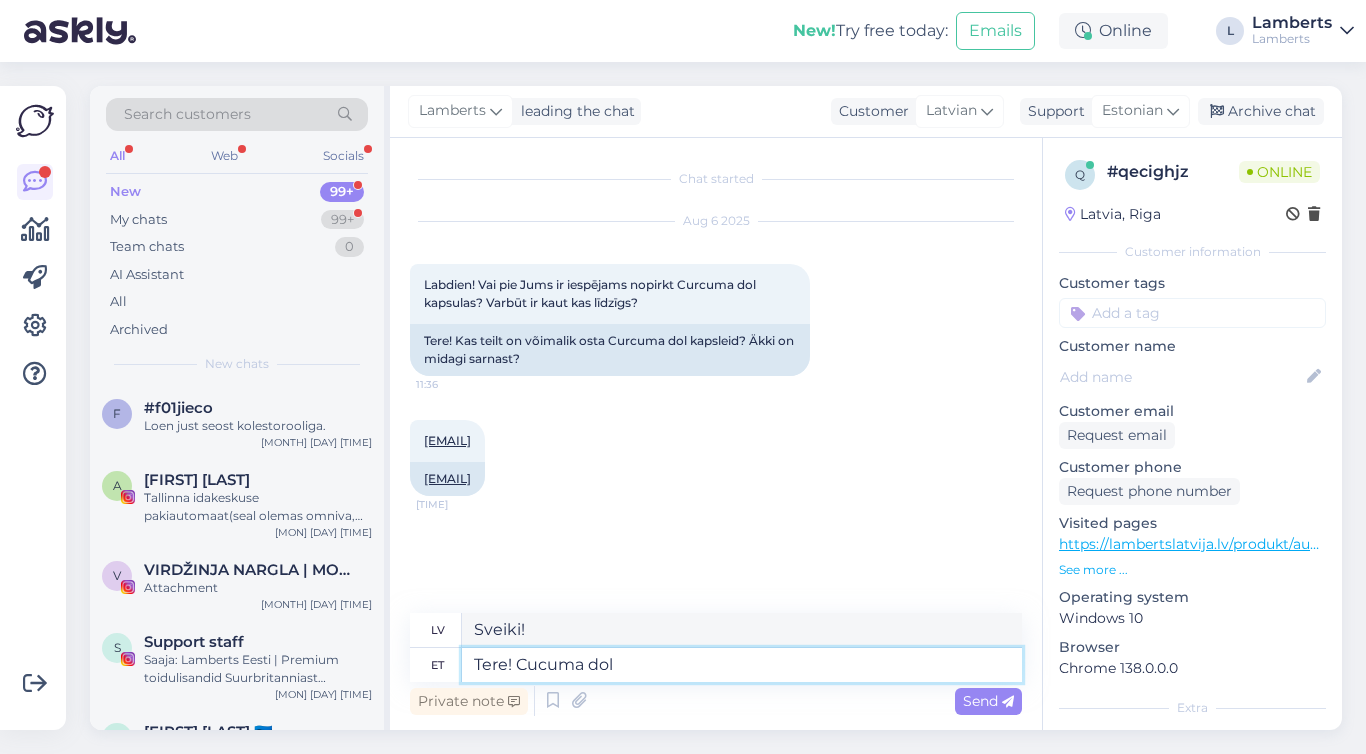 type on "Sveiki! Cucuma dol" 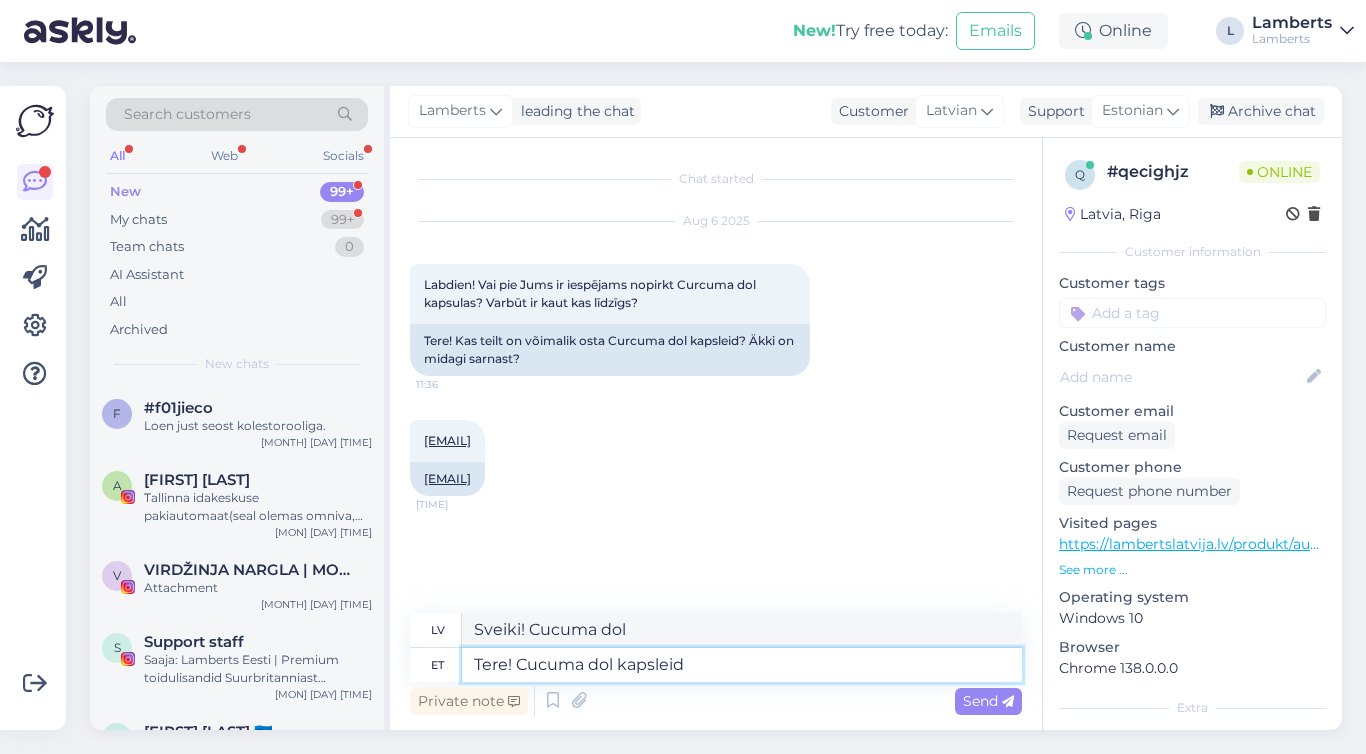 type on "Tere! Cucuma dol kapsleid m" 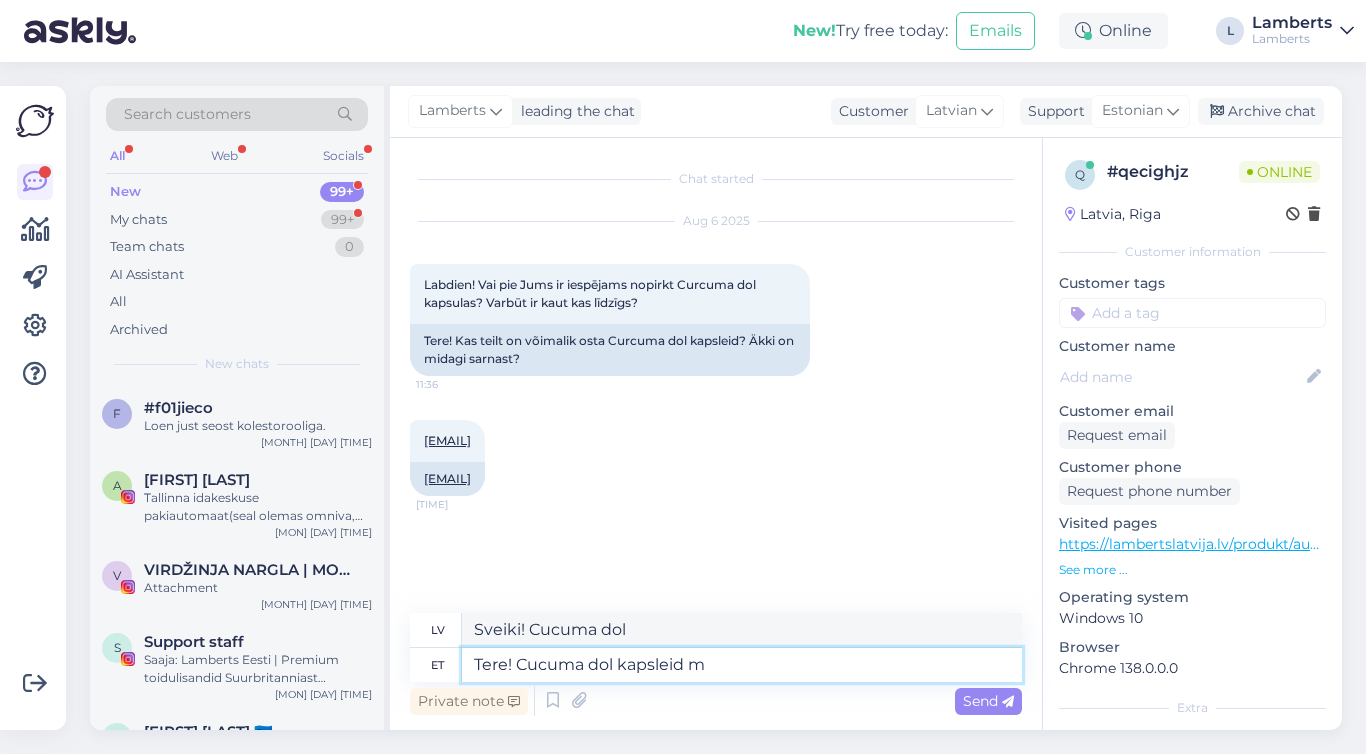 type on "Sveiki! Cucuma dol kapsulas" 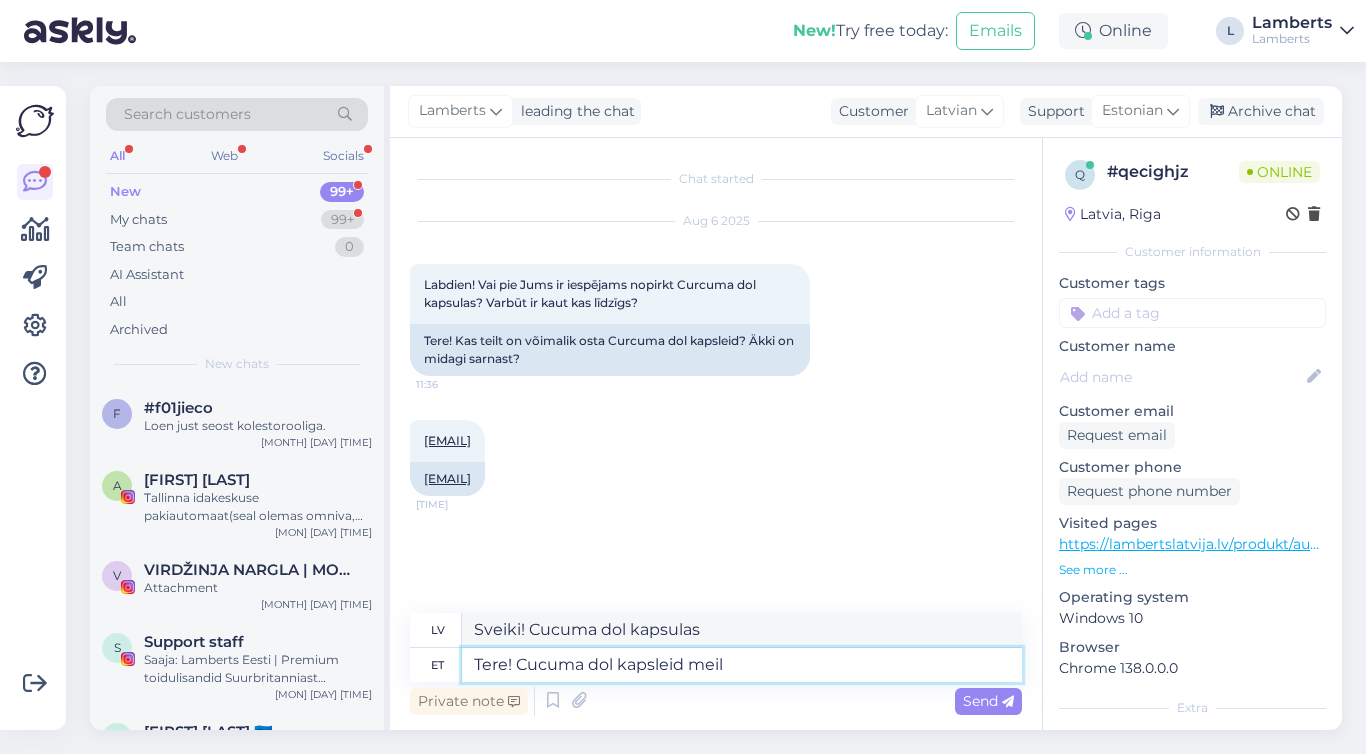 type on "Tere! Cucuma dol kapsleid meil" 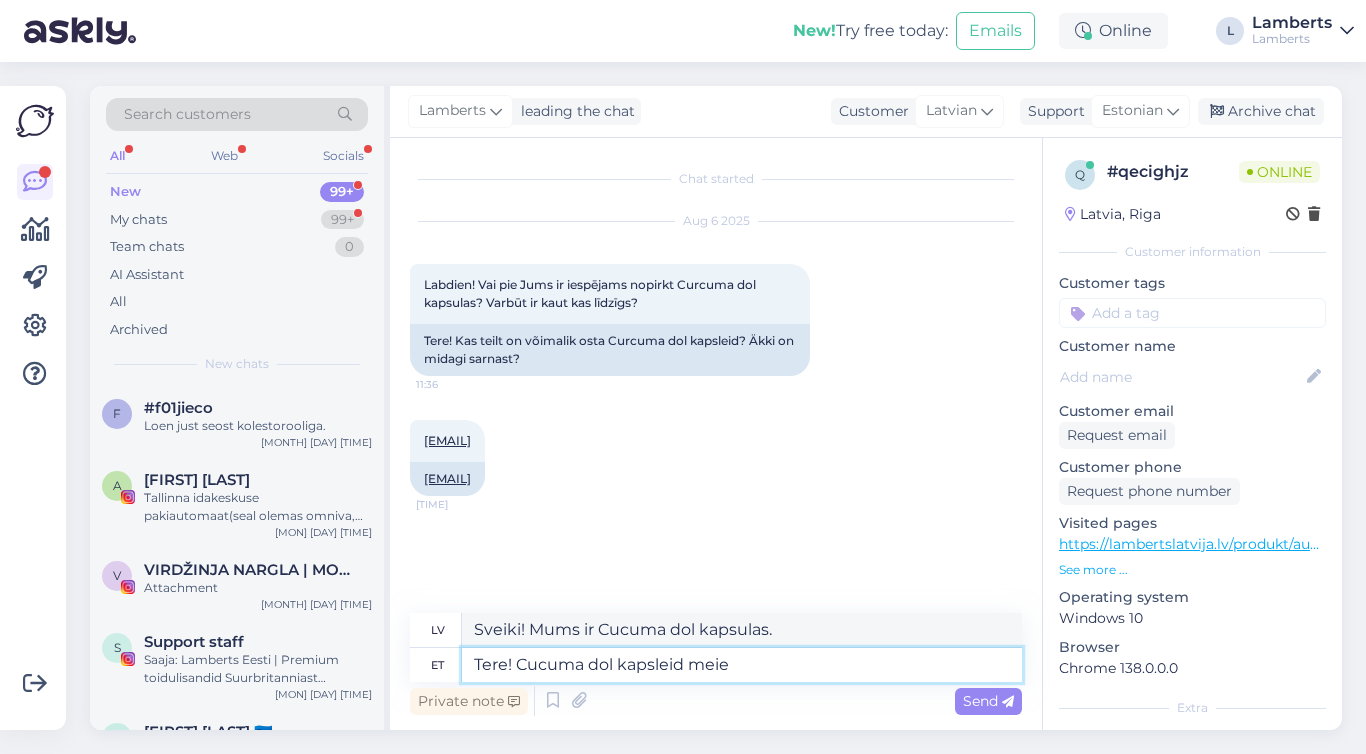 type on "Tere! Cucuma dol kapsleid meie" 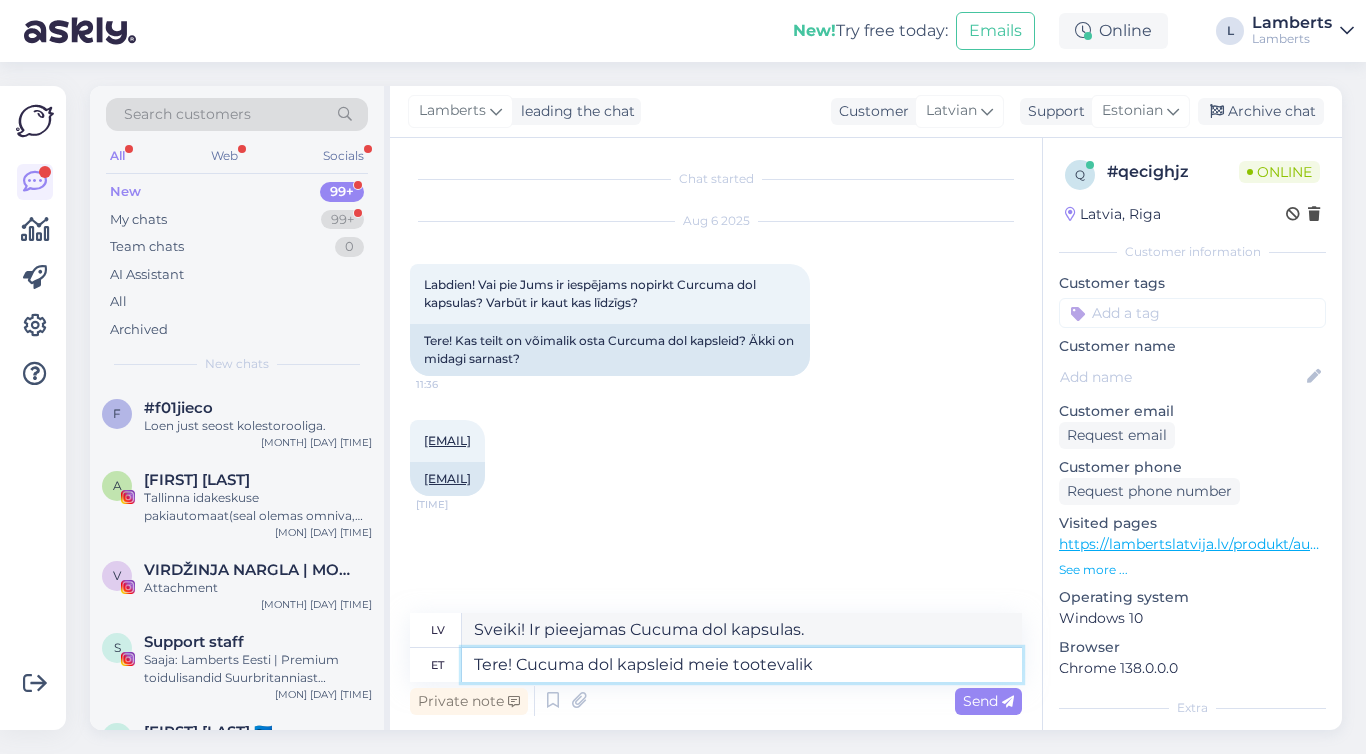 type on "Tere! Cucuma dol kapsleid meie tootevalik" 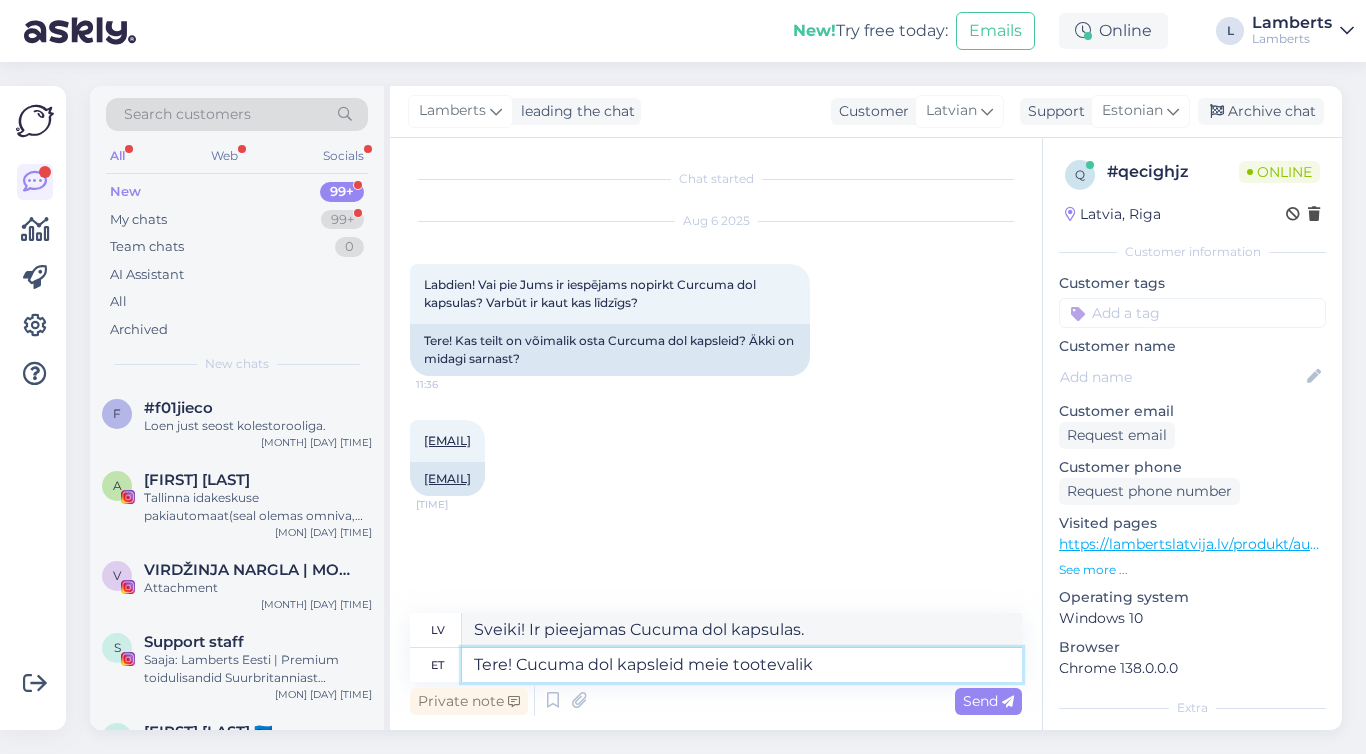 type on "Sveiki! Cucuma dol kapsulas ir mūsu produktu klāsts." 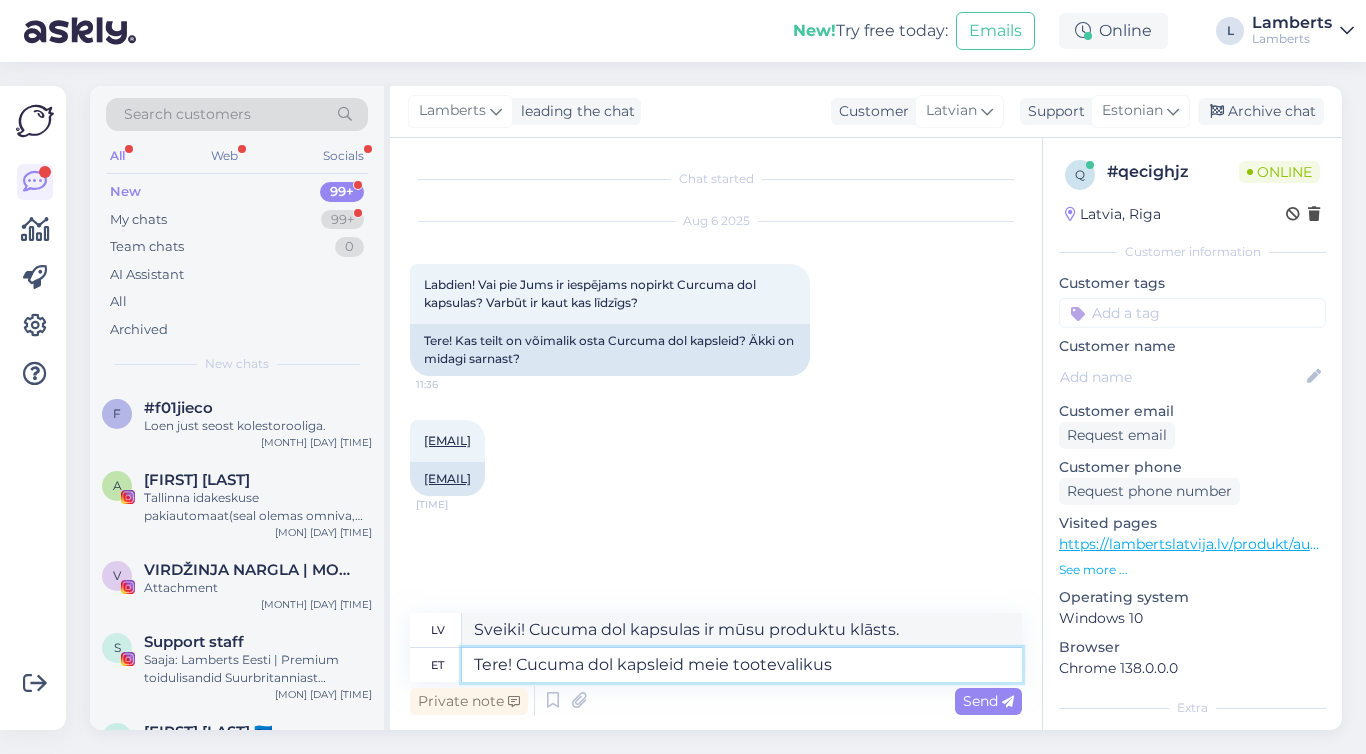 type on "Tere! Cucuma dol kapsleid meie tootevalikus" 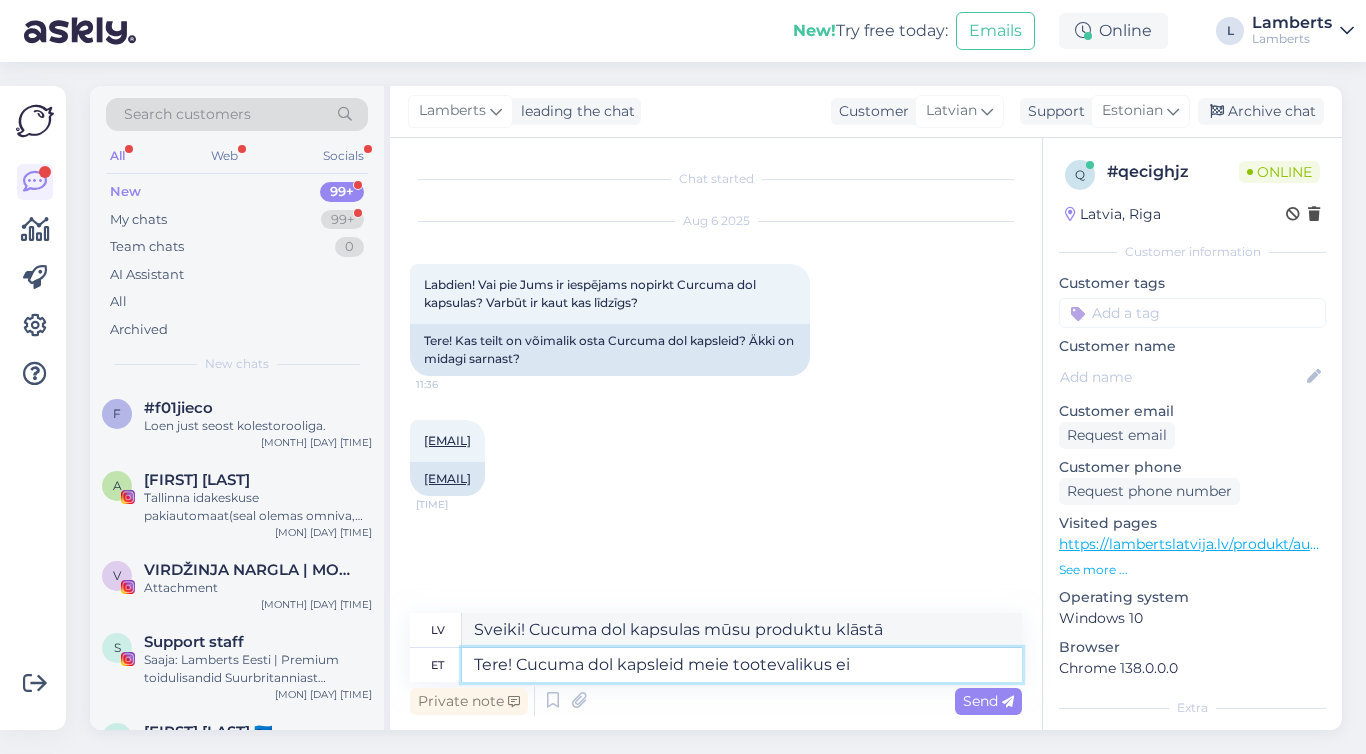 type on "Tere! Cucuma dol kapsleid meie tootevalikus ei" 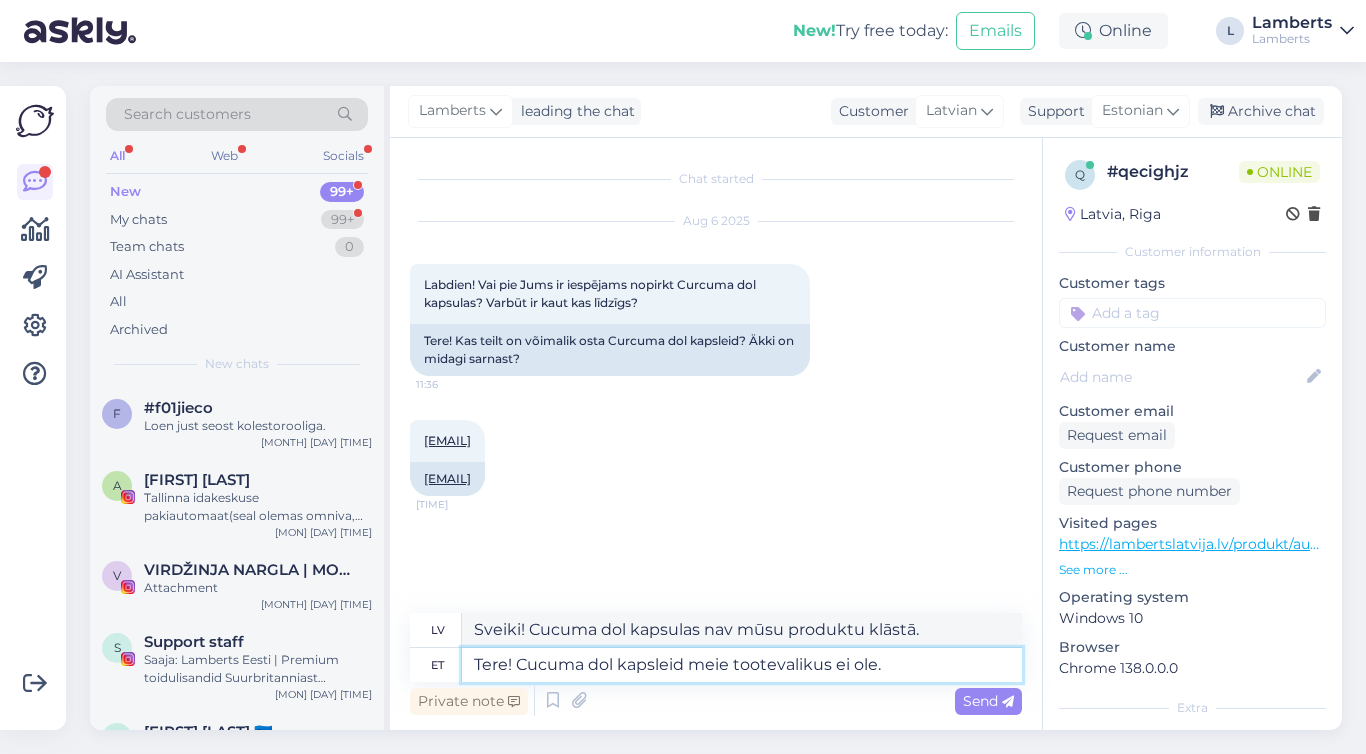 type on "Tere! Cucuma dol kapsleid meie tootevalikus ei ole. K" 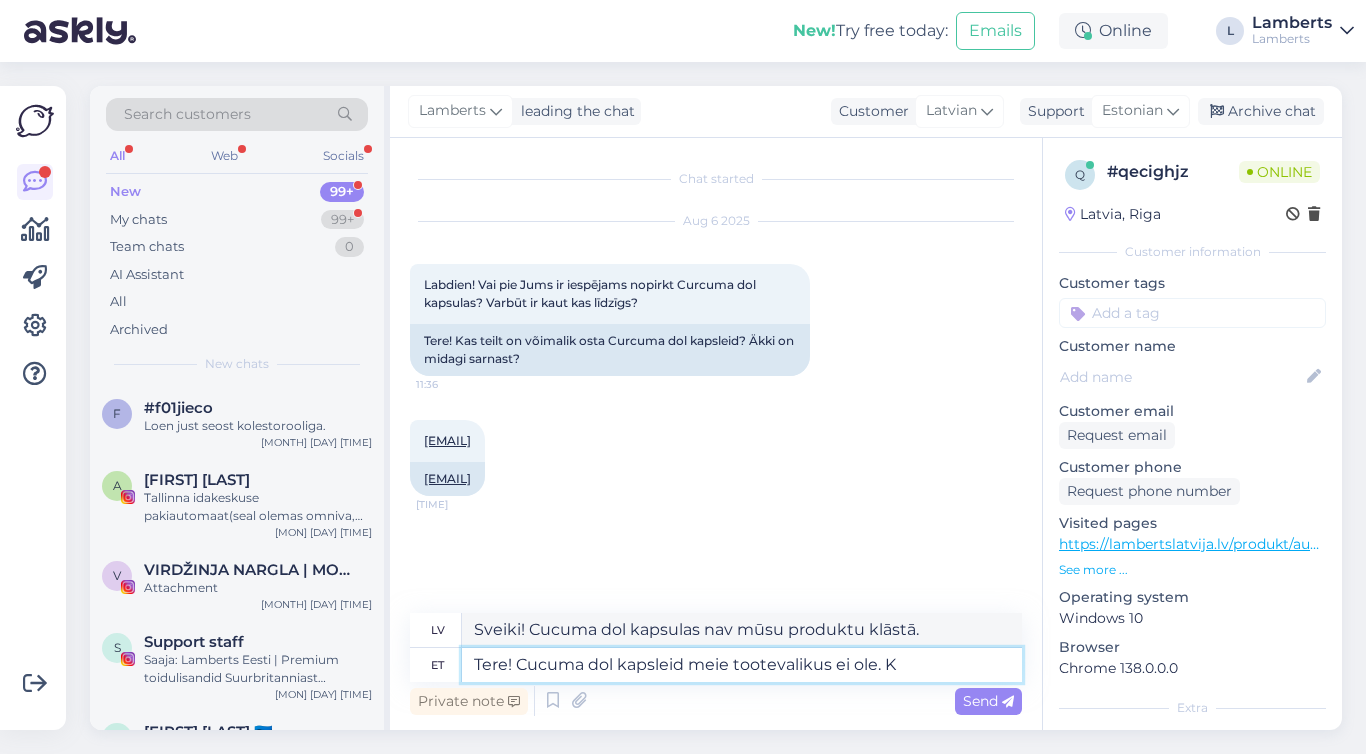 type on "Sveiki! Cucuma dol kapsulas nav pieejamas mūsu produktu klāstā." 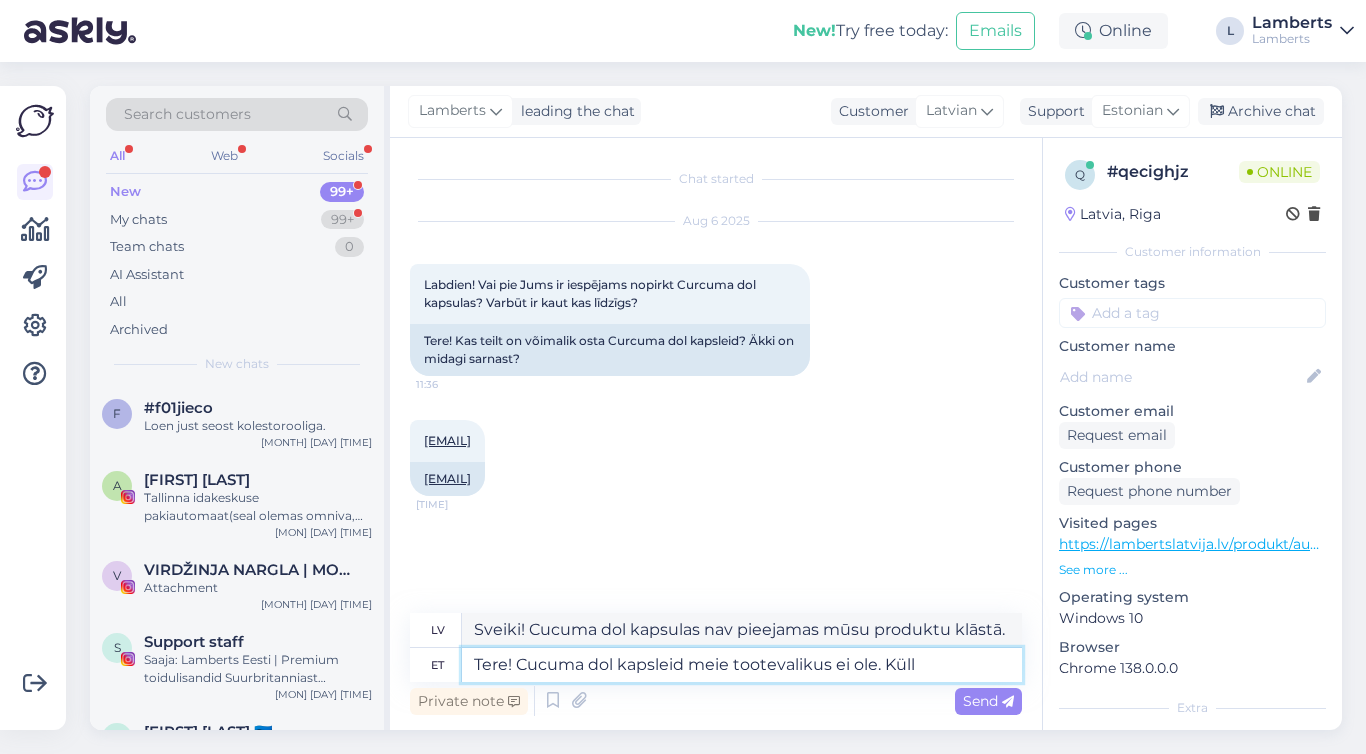 type on "Tere! Cucuma dol kapsleid meie tootevalikus ei ole. Küll a" 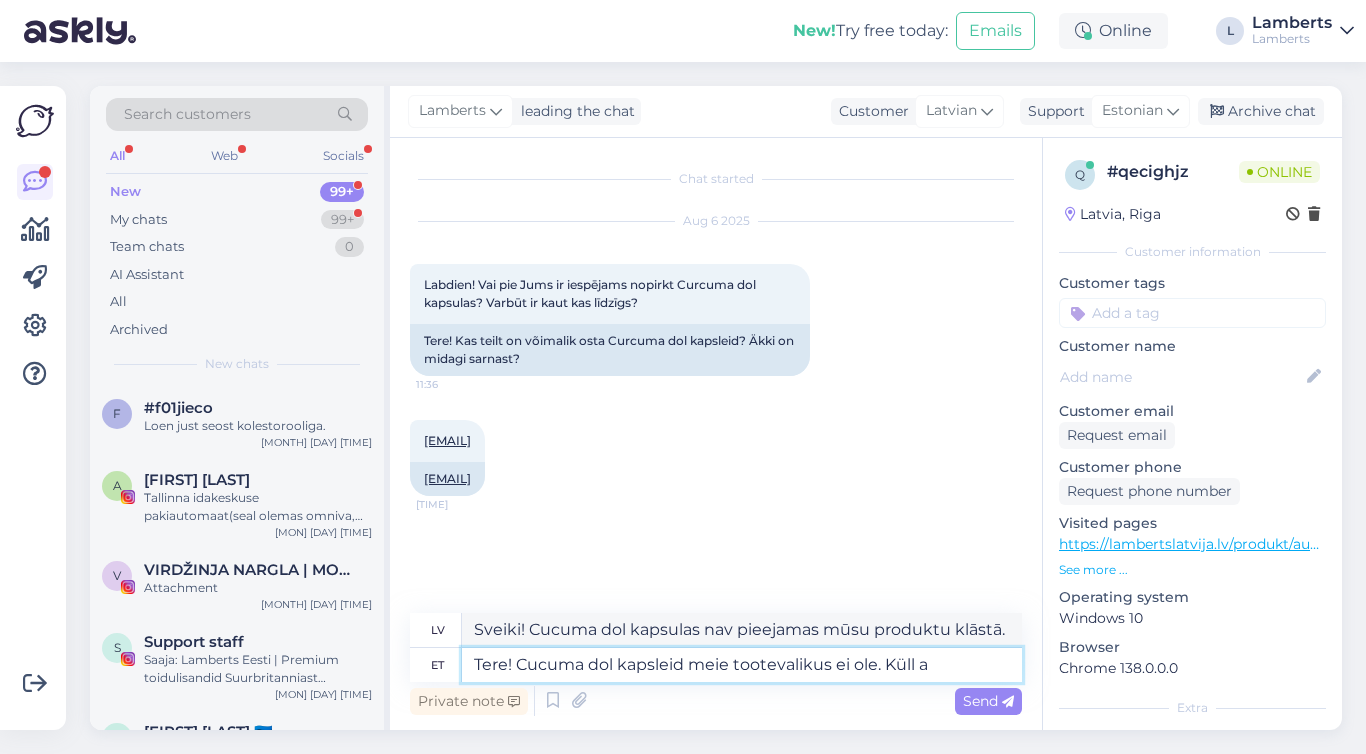 type on "Sveiki! Cucuma dol kapsulas nav mūsu produktu klāstā. Jā." 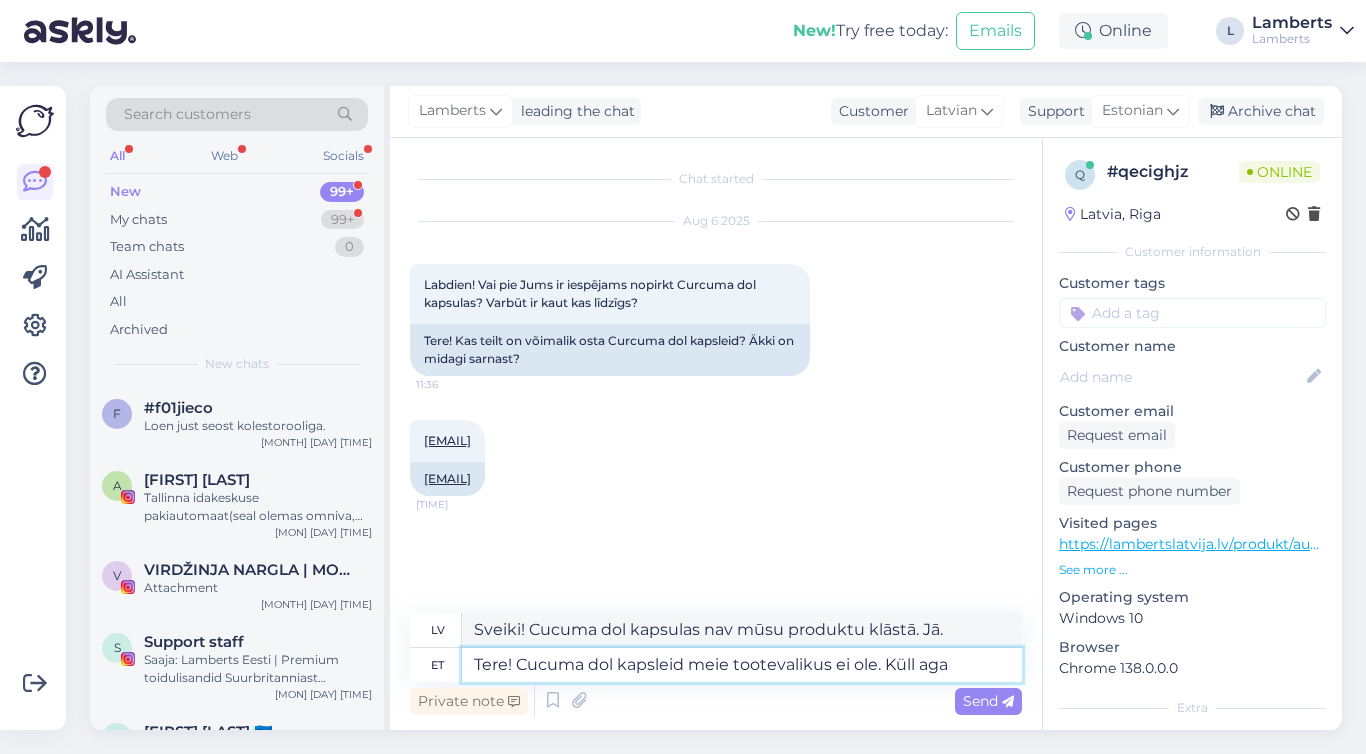 type on "Tere! Cucuma dol kapsleid meie tootevalikus ei ole. Küll aga o" 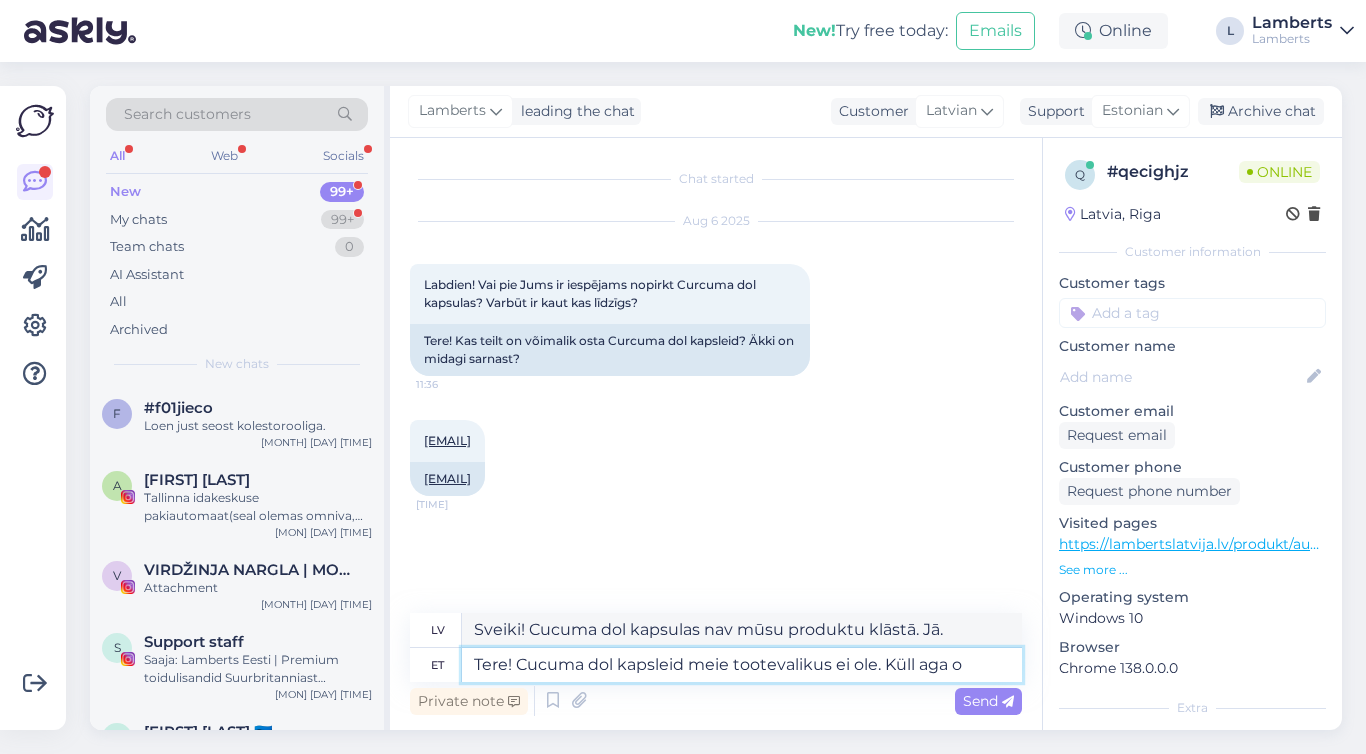 type on "Sveiki! Cucuma dol kapsulas nav mūsu produktu klāstā. Tomēr," 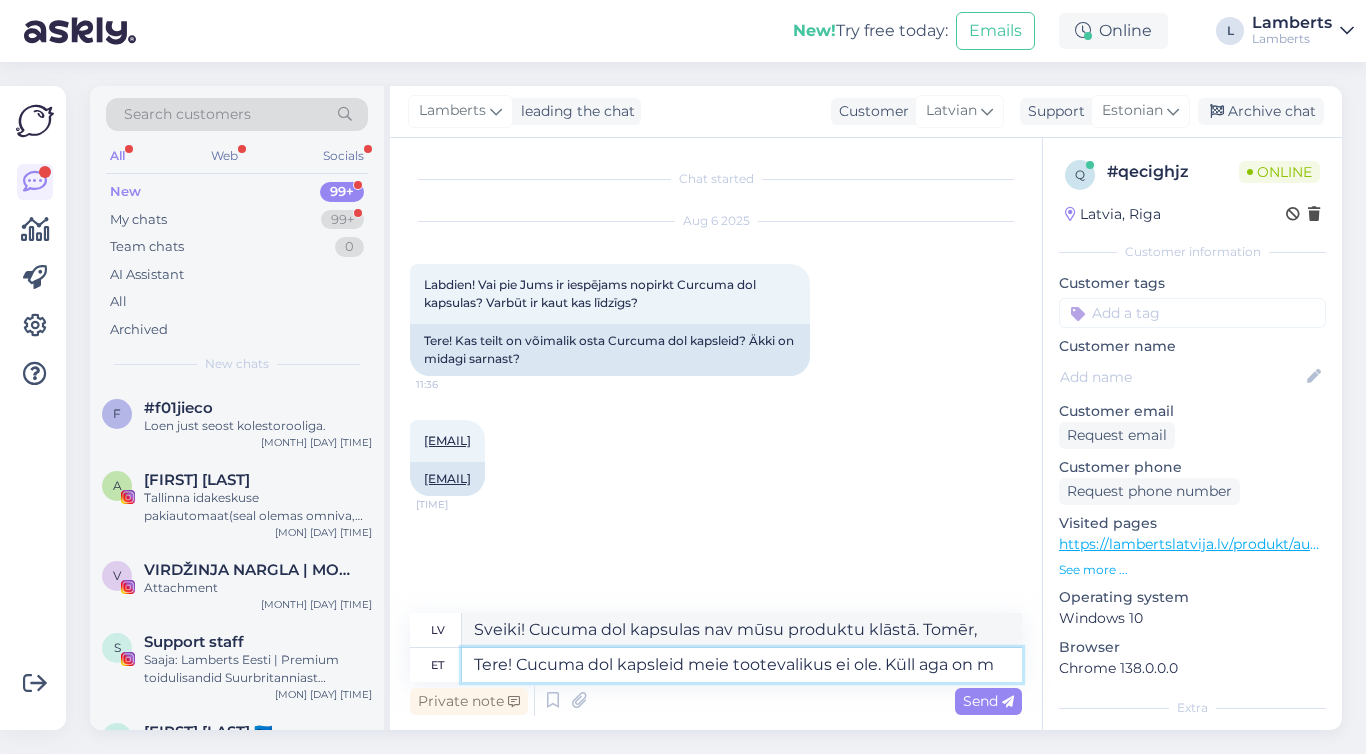type on "Tere! Cucuma dol kapsleid meie tootevalikus ei ole. Küll aga on me" 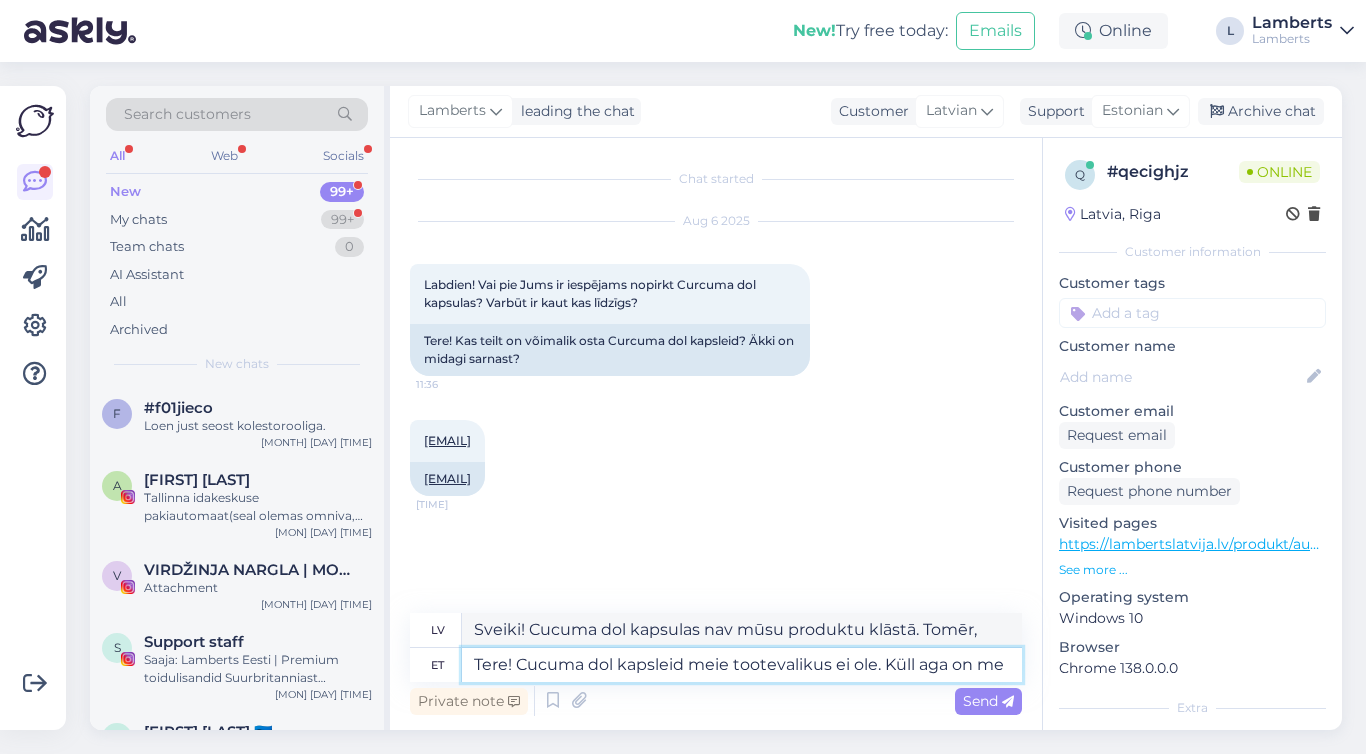 type on "Sveiki! Cucuma dol kapsulas nav mūsu produktu klāstā. Tomēr mums ir" 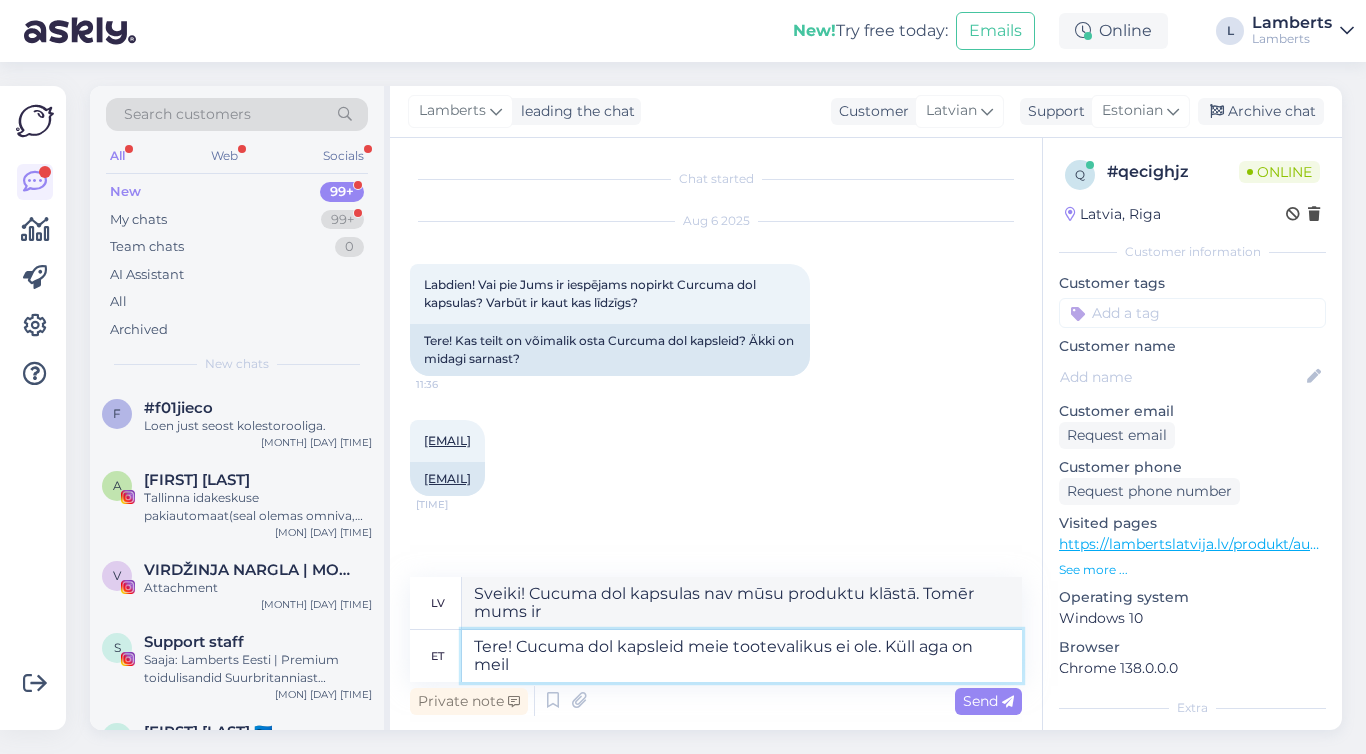 paste on "Kui soovitakse väga tugevat ja kontsentreeritud kurkumiekstrakti, siis on Tugevatoimeline kurkum 20 000 mg sobiv valik. Kui eelistatakse kergesti seeditavat ja kiire imendumisega varianti, siis sobib 10 000 mg Fast Release" 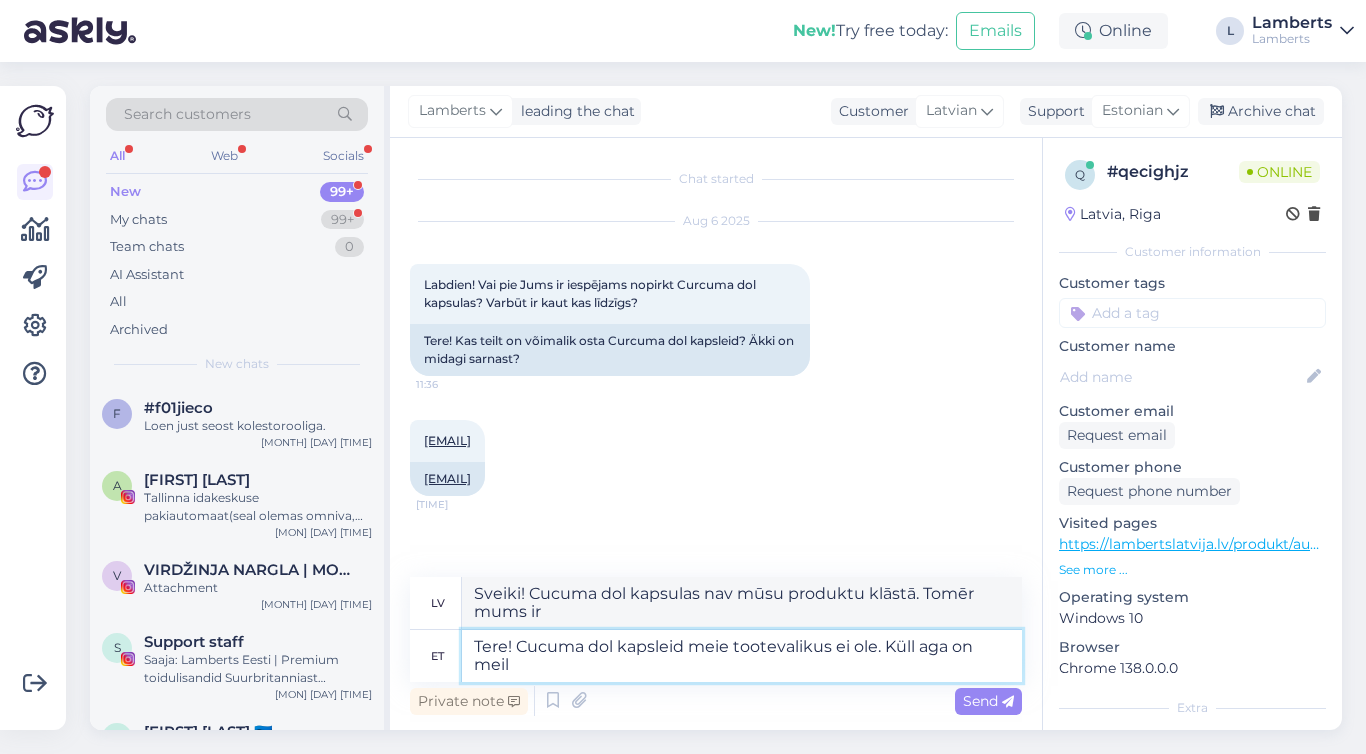 type on "Tere! Cucuma dol kapsleid meie tootevalikus ei ole. Küll aga on meil Kui soovitakse väga tugevat ja kontsentreeritud kurkumiekstrakti, siis on Tugevatoimeline kurkum 20 000 mg sobiv valik. Kui eelistatakse kergesti seeditavat ja kiire imendumisega varianti, siis sobib 10 000 mg Fast Release" 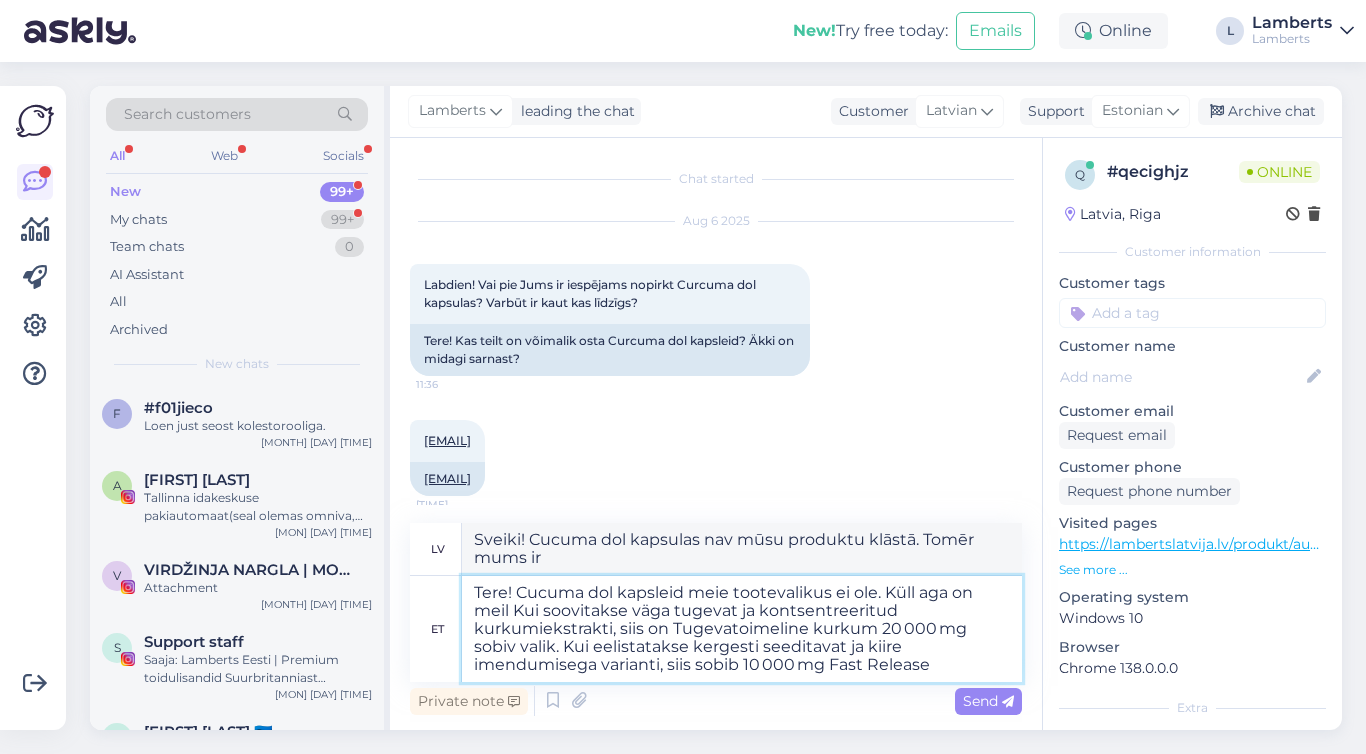 type on "Sveiki! Cucuma dol kapsulas nav mūsu produktu klāstā. Tomēr mums ir. Ja vēlaties ļoti spēcīgu un koncentrētu kurkumas ekstraktu, tad piemērota izvēle ir Strong Turmeric 20 000 mg. Ja додат priekšroku viegli sagremojamai un ātri uzsūcošai versijai, piemērota ir 10 000 mg Fast Release." 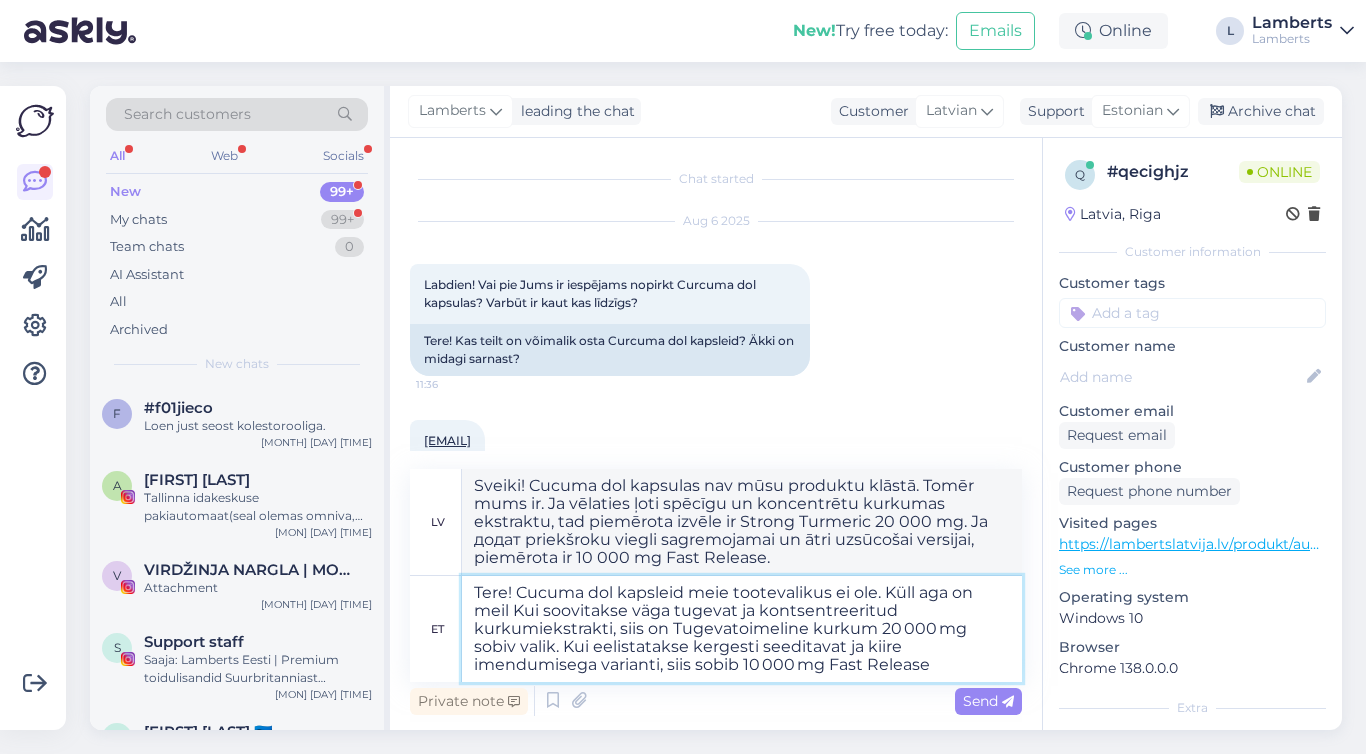 drag, startPoint x: 541, startPoint y: 612, endPoint x: 515, endPoint y: 615, distance: 26.172504 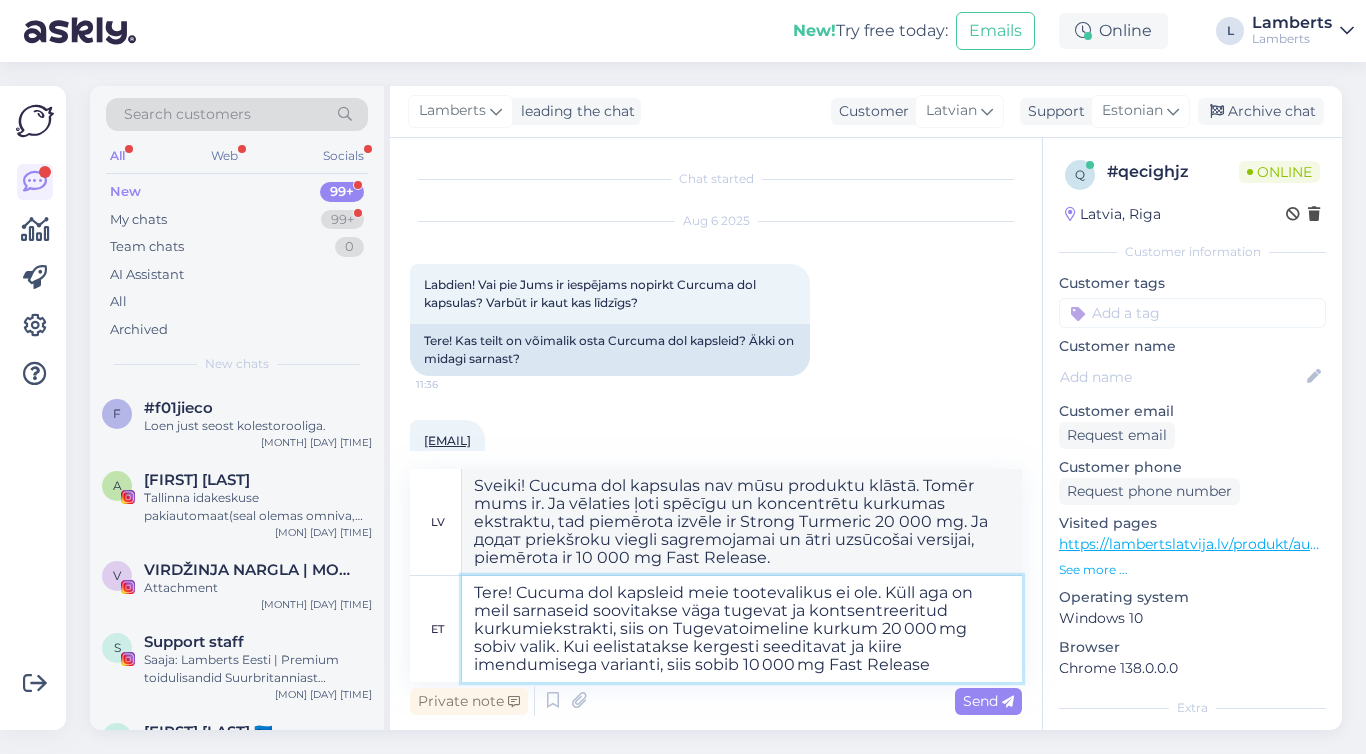 type on "Tere! Cucuma dol kapsleid meie tootevalikus ei ole. Küll aga on meil sarnaseid  soovitakse väga tugevat ja kontsentreeritud kurkumiekstrakti, siis on Tugevatoimeline kurkum 20 000 mg sobiv valik. Kui eelistatakse kergesti seeditavat ja kiire imendumisega varianti, siis sobib 10 000 mg Fast Release" 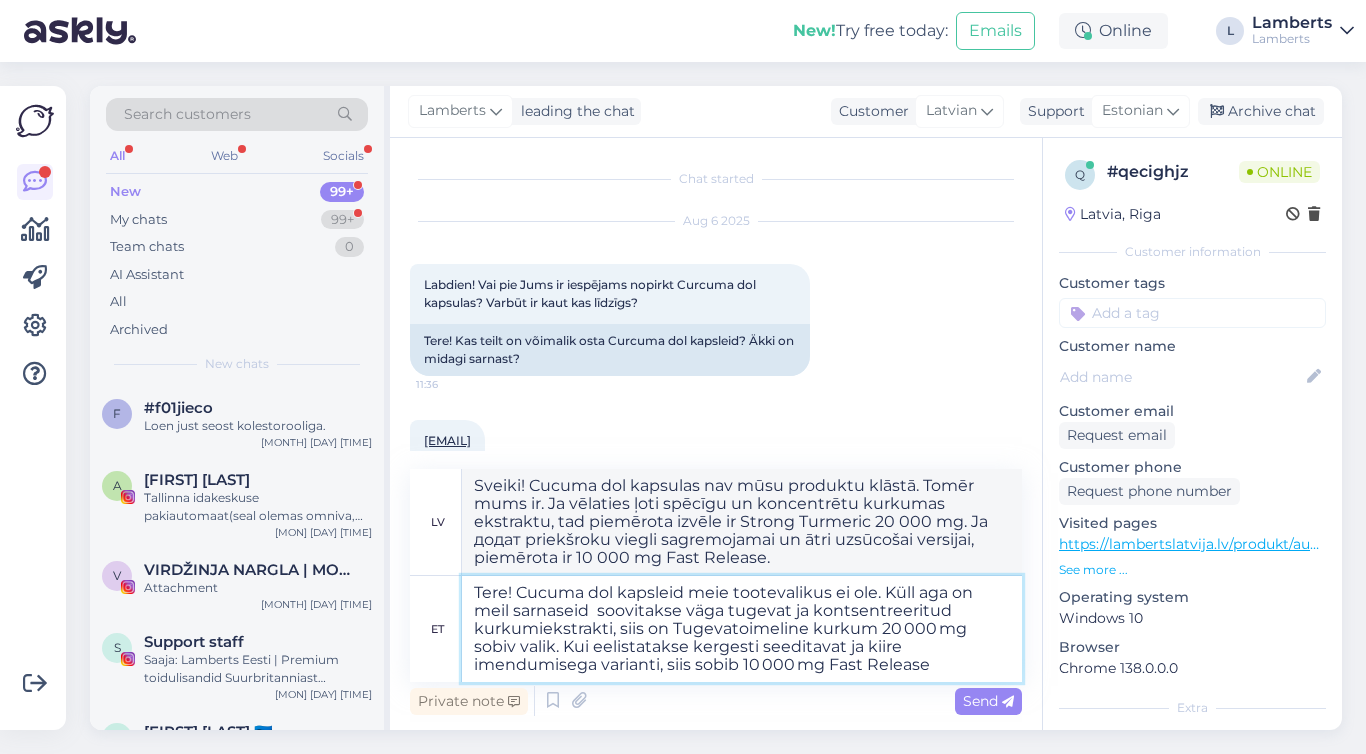 type on "Sveiki! Cucuma dol kapsulas nav mūsu produktu klāstā. Tomēr mums ir līdzīgas. Ja vēlaties ļoti spēcīgu un koncentrētu kurkumas ekstraktu, tad piemērota izvēle ir Strong Turmeric 20 000 mg. Ja dodat priekšroku viegli sagremojamai un ātri uzsūcošai versijai, tad piemērota ir 10 000 mg Fast Release." 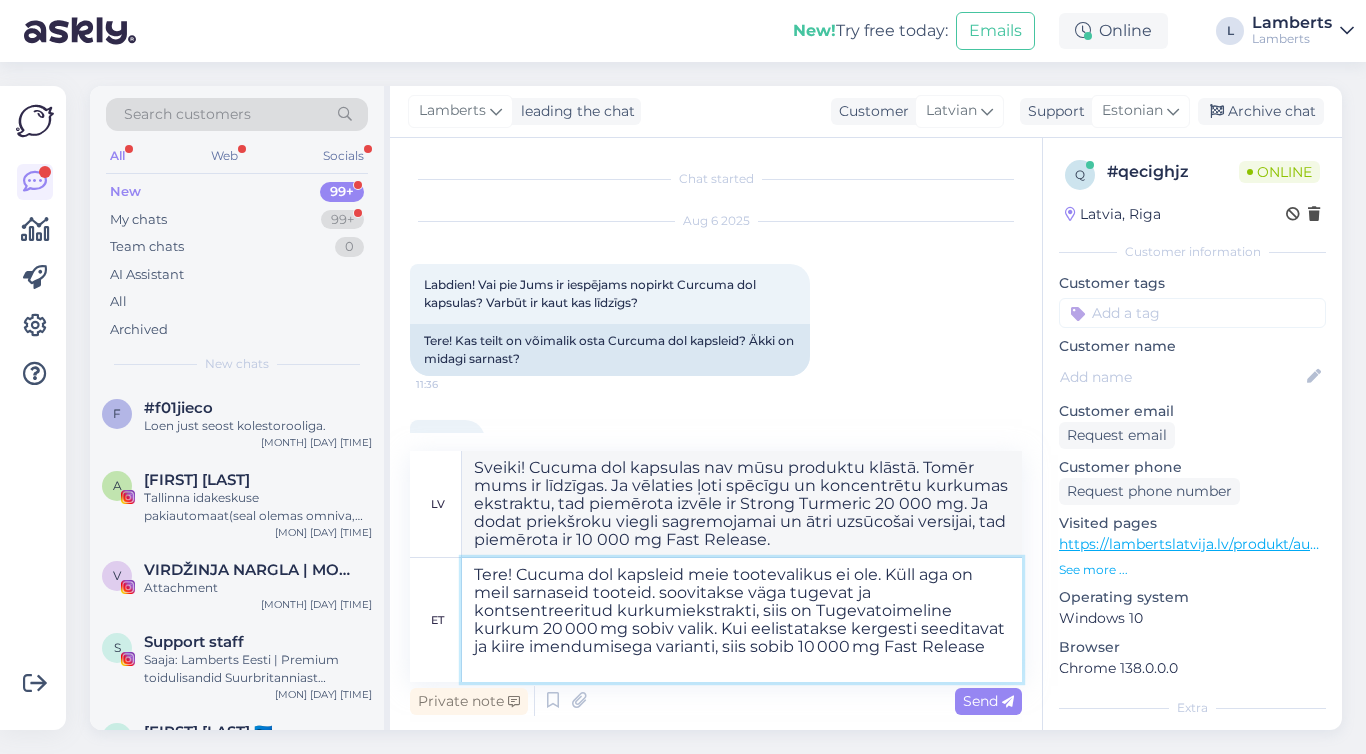 type on "Tere! Cucuma dol kapsleid meie tootevalikus ei ole. Küll aga on meil sarnaseid tooteid.  soovitakse väga tugevat ja kontsentreeritud kurkumiekstrakti, siis on Tugevatoimeline kurkum 20 000 mg sobiv valik. Kui eelistatakse kergesti seeditavat ja kiire imendumisega varianti, siis sobib 10 000 mg Fast Release" 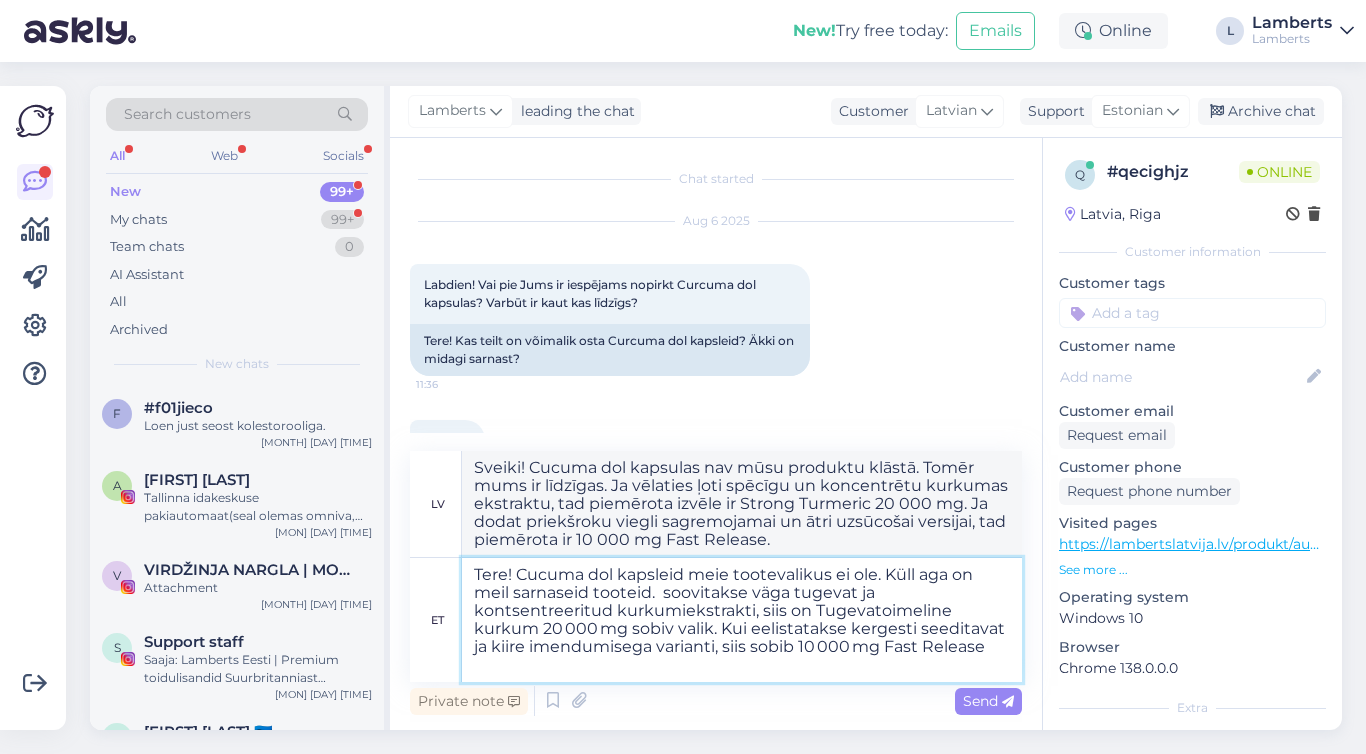 type on "Sveiki! Cucuma dol kapsulas nav mūsu produktu klāstā. Tomēr mums ir līdzīgi produkti. Ja vēlaties ļoti spēcīgu un koncentrētu kurkumas ekstraktu, tad piemērota izvēle ir Strong Turmeric 20 000 mg. Ja dodat priekšroku viegli sagremojamai un ātri uzsūcošai versijai, tad piemērota ir 10 000 mg Fast Release." 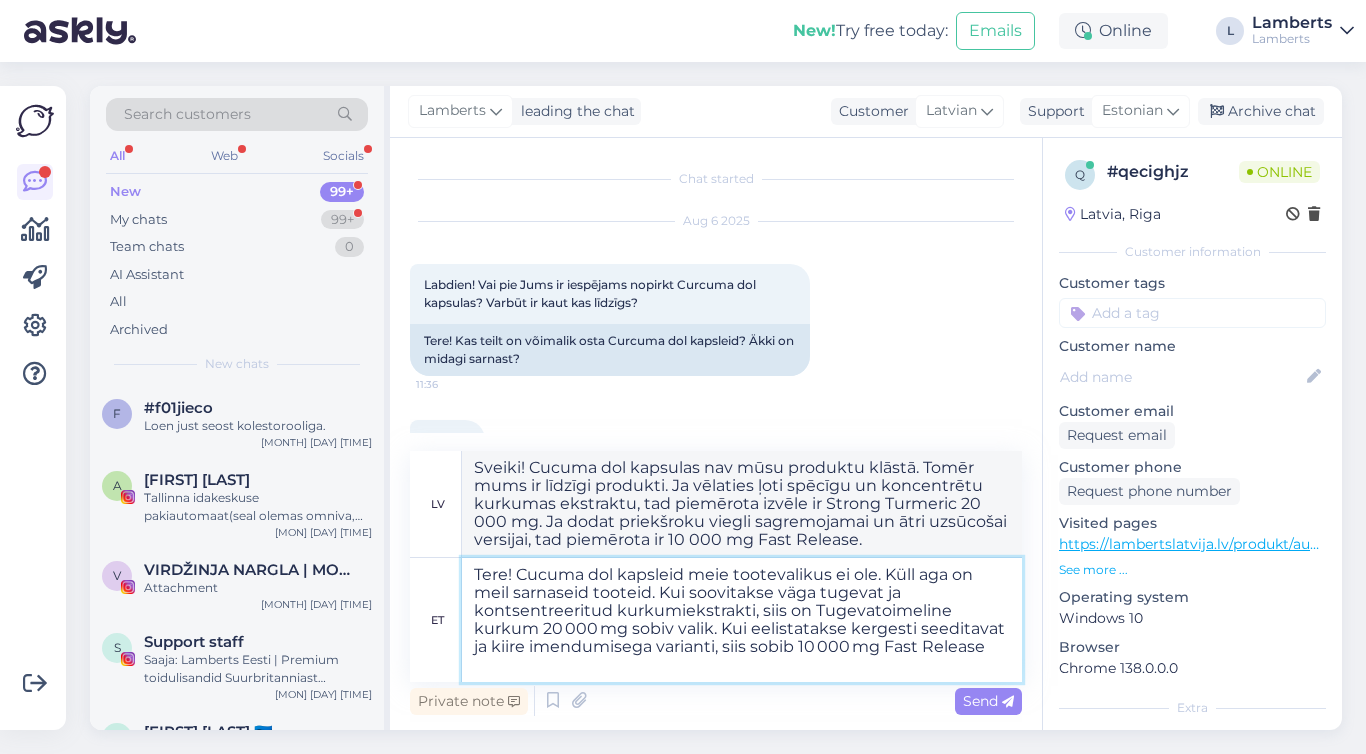 click on "Tere! Cucuma dol kapsleid meie tootevalikus ei ole. Küll aga on meil sarnaseid tooteid. Kui soovitakse väga tugevat ja kontsentreeritud kurkumiekstrakti, siis on Tugevatoimeline kurkum 20 000 mg sobiv valik. Kui eelistatakse kergesti seeditavat ja kiire imendumisega varianti, siis sobib 10 000 mg Fast Release" at bounding box center (742, 620) 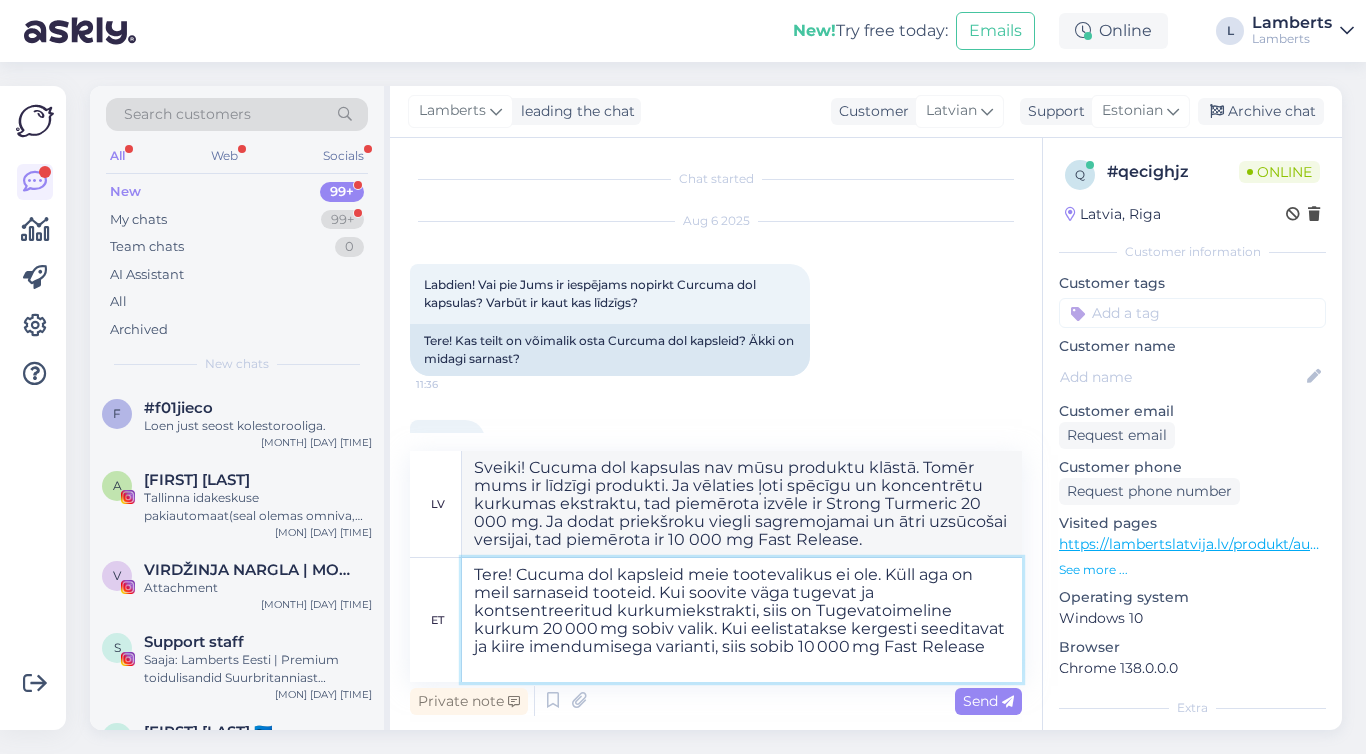 drag, startPoint x: 843, startPoint y: 630, endPoint x: 803, endPoint y: 633, distance: 40.112343 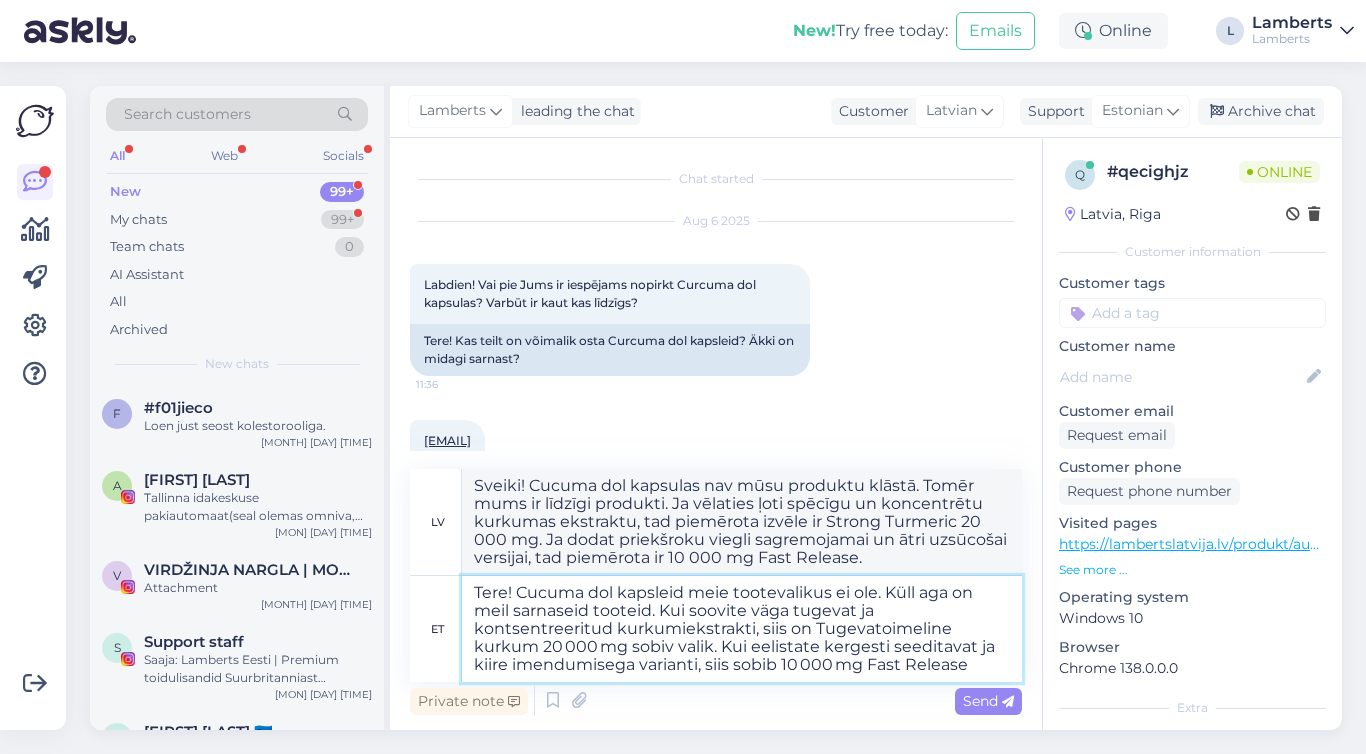 click on "Tere! Cucuma dol kapsleid meie tootevalikus ei ole. Küll aga on meil sarnaseid tooteid. Kui soovite väga tugevat ja kontsentreeritud kurkumiekstrakti, siis on Tugevatoimeline kurkum 20 000 mg sobiv valik. Kui eelistate kergesti seeditavat ja kiire imendumisega varianti, siis sobib 10 000 mg Fast Release" at bounding box center (742, 629) 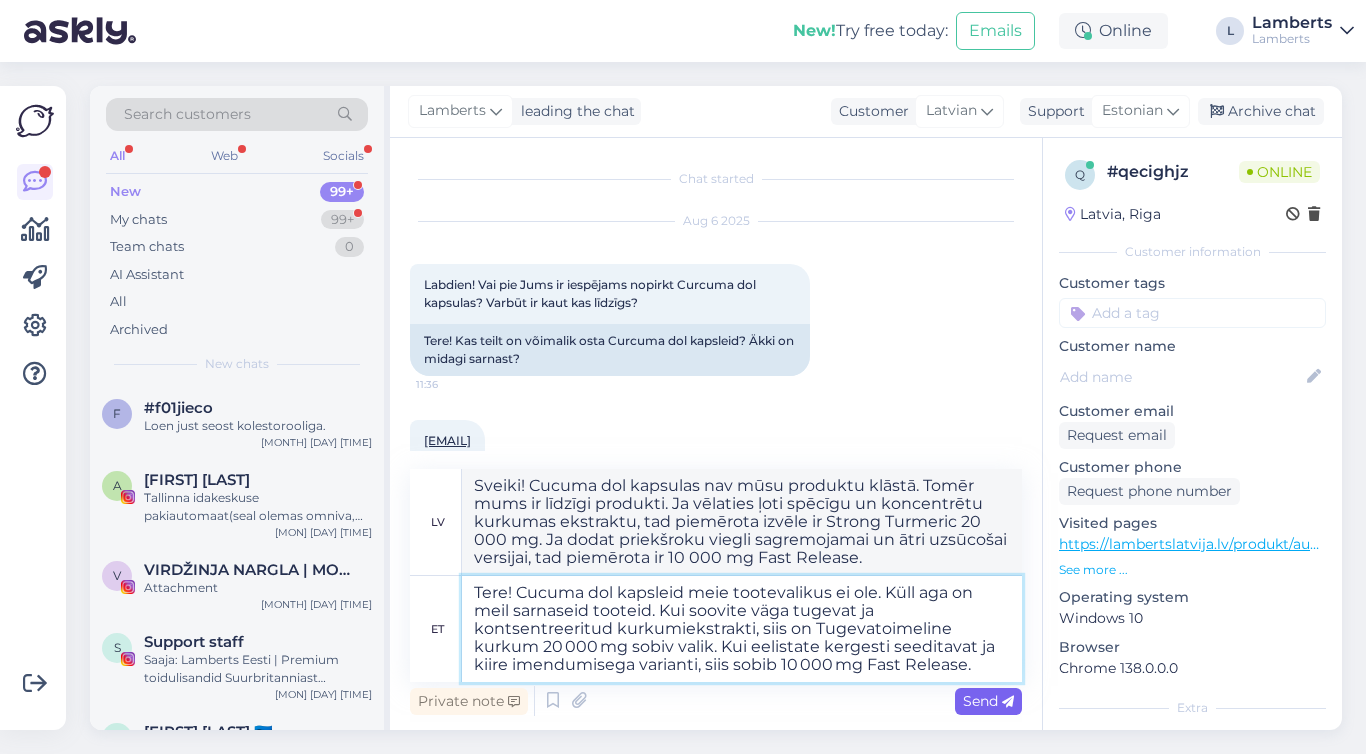 type on "Sveiki! Cucuma dol kapsulas nav mūsu produktu klāstā. Tomēr mums ir līdzīgi produkti. Ja vēlaties ļoti spēcīgu un koncentrētu kurkumas ekstraktu, tad piemērota izvēle ir Strong Turmeric 20,000 mg. Ja додат priekšroku viegli sagremojamai un ātri uzsūcošai versijai, piemērota ir 10,000 mg Fast Release." 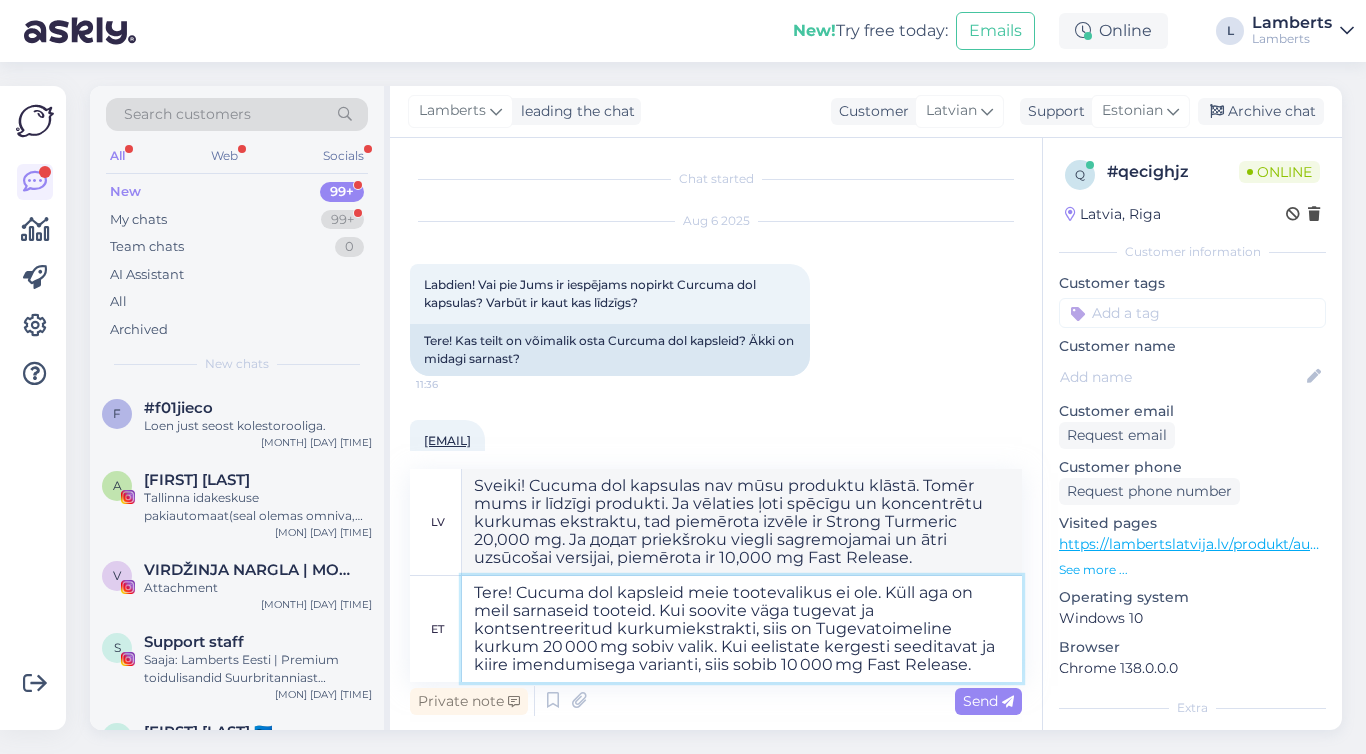 click on "Tere! Cucuma dol kapsleid meie tootevalikus ei ole. Küll aga on meil sarnaseid tooteid. Kui soovite väga tugevat ja kontsentreeritud kurkumiekstrakti, siis on Tugevatoimeline kurkum 20 000 mg sobiv valik. Kui eelistate kergesti seeditavat ja kiire imendumisega varianti, siis sobib 10 000 mg Fast Release." at bounding box center [742, 629] 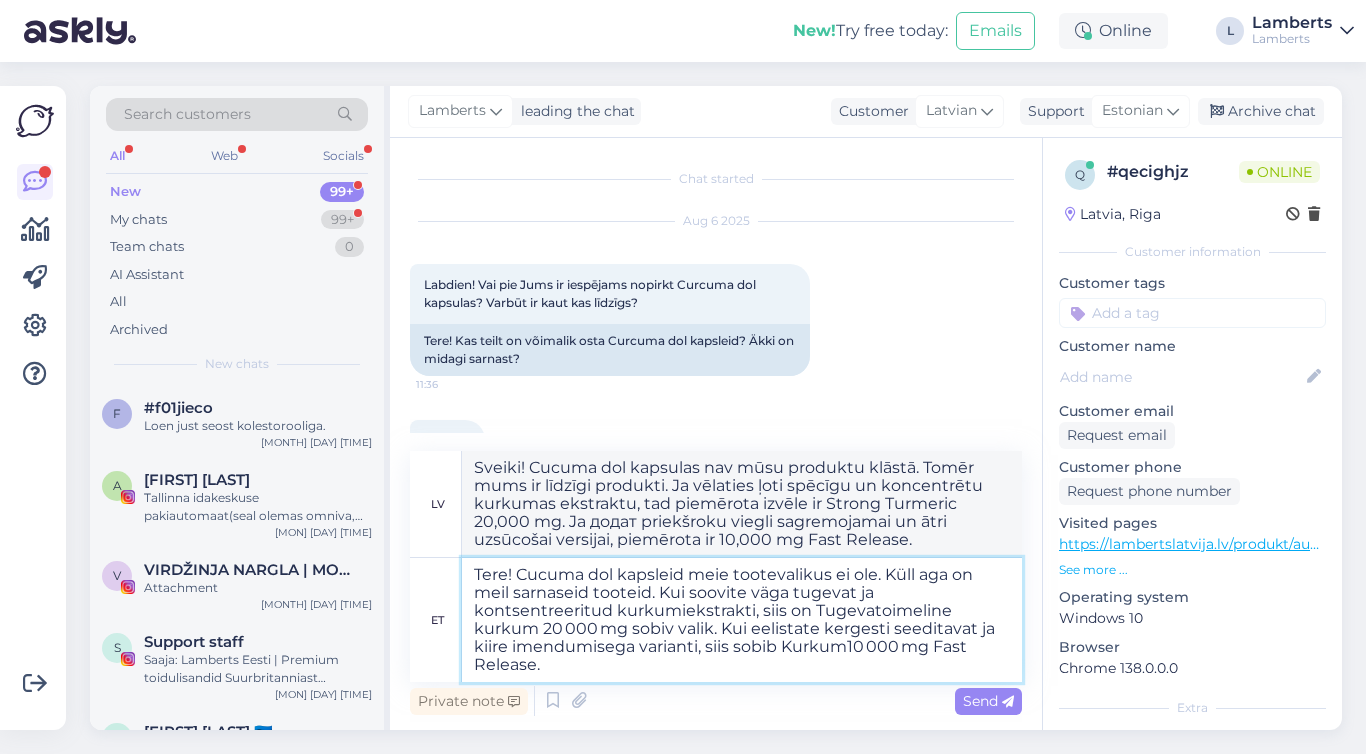 type on "Tere! Cucuma dol kapsleid meie tootevalikus ei ole. Küll aga on meil sarnaseid tooteid. Kui soovite väga tugevat ja kontsentreeritud kurkumiekstrakti, siis on Tugevatoimeline kurkum 20 000 mg sobiv valik. Kui eelistate kergesti seeditavat ja kiire imendumisega varianti, siis sobib Kurkum 10 000 mg Fast Release." 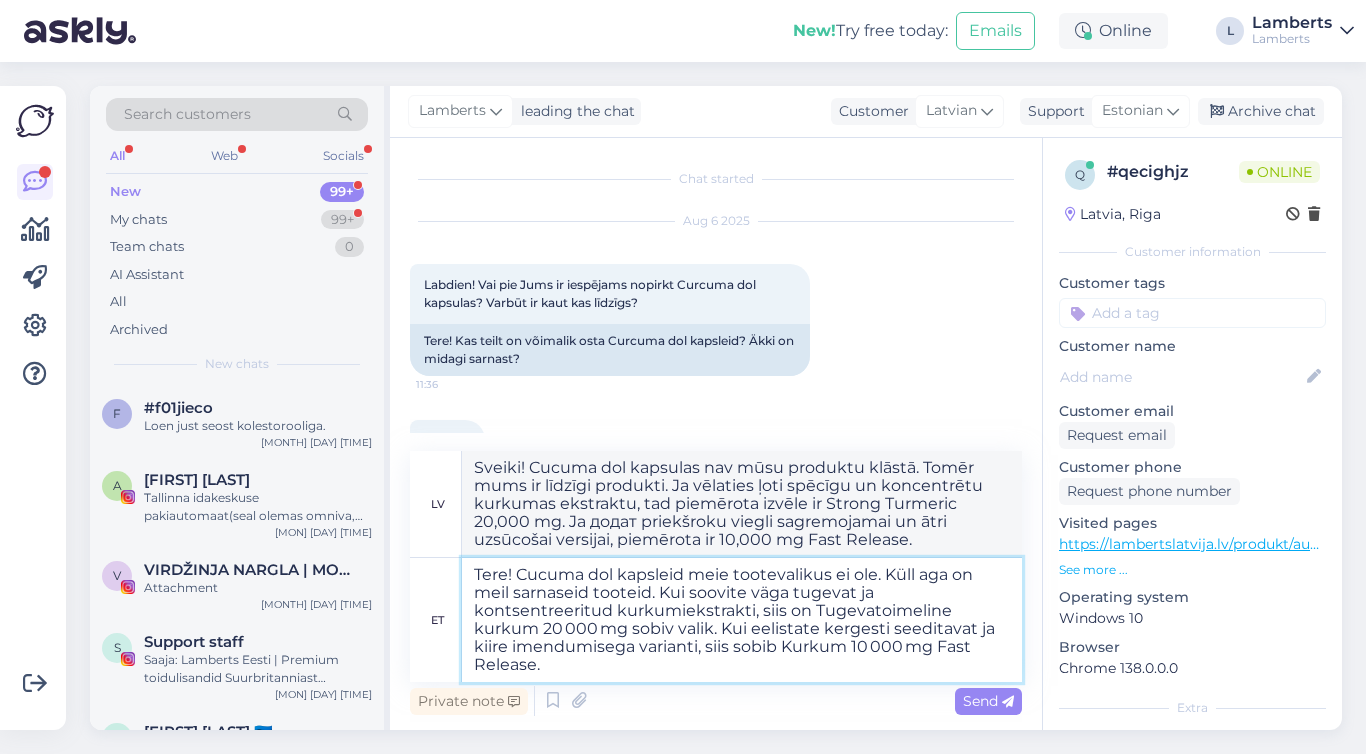 type on "Sveiki! Cucuma dol kapsulas nav mūsu produktu klāstā. Tomēr mums ir līdzīgi produkti. Ja vēlaties ļoti spēcīgu un koncentrētu kurkumas ekstraktu, tad piemērota izvēle ir Strong Turmeric 20,000 mg. Ja додат priekšroku viegli sagremojamai un ātri uzsūcošai alternatīvai, tad piemērota ir Turmeric 10,000 mg Fast Release." 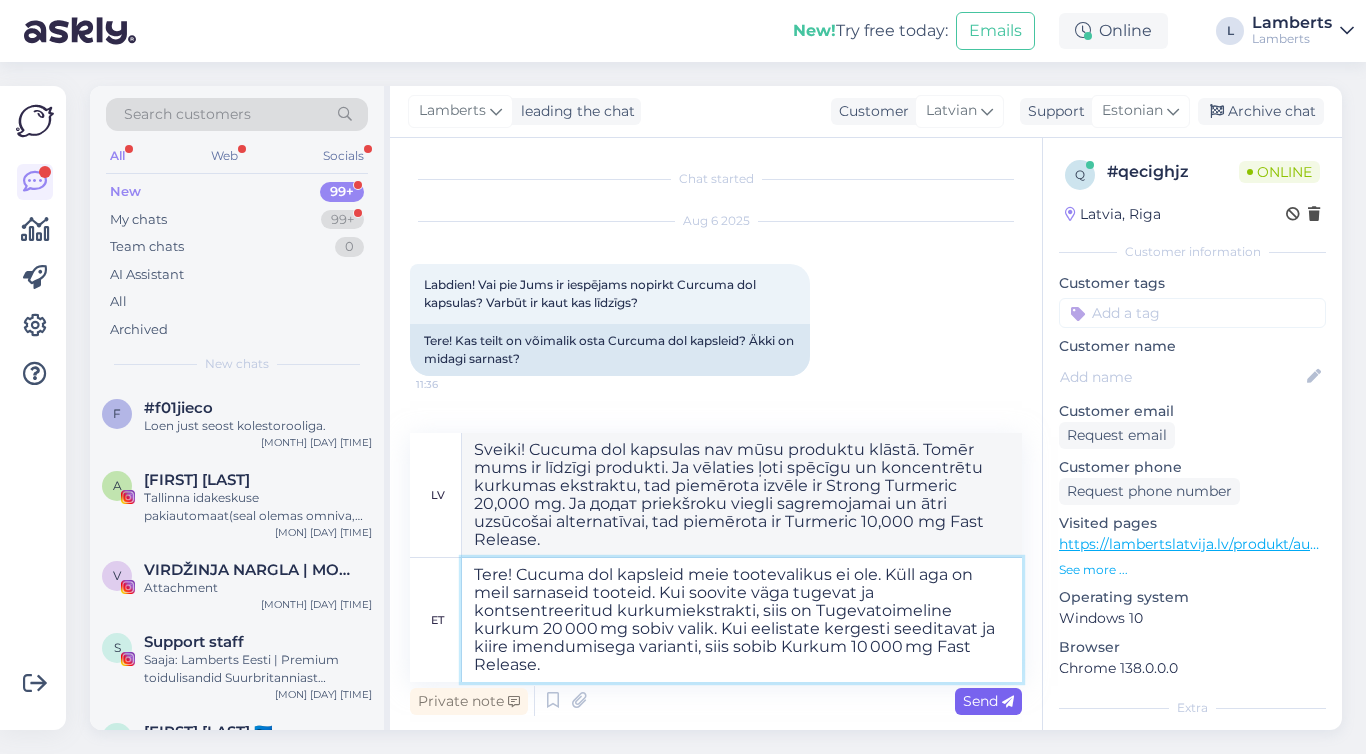 type on "Tere! Cucuma dol kapsleid meie tootevalikus ei ole. Küll aga on meil sarnaseid tooteid. Kui soovite väga tugevat ja kontsentreeritud kurkumiekstrakti, siis on Tugevatoimeline kurkum 20 000 mg sobiv valik. Kui eelistate kergesti seeditavat ja kiire imendumisega varianti, siis sobib Kurkum 10 000 mg Fast Release." 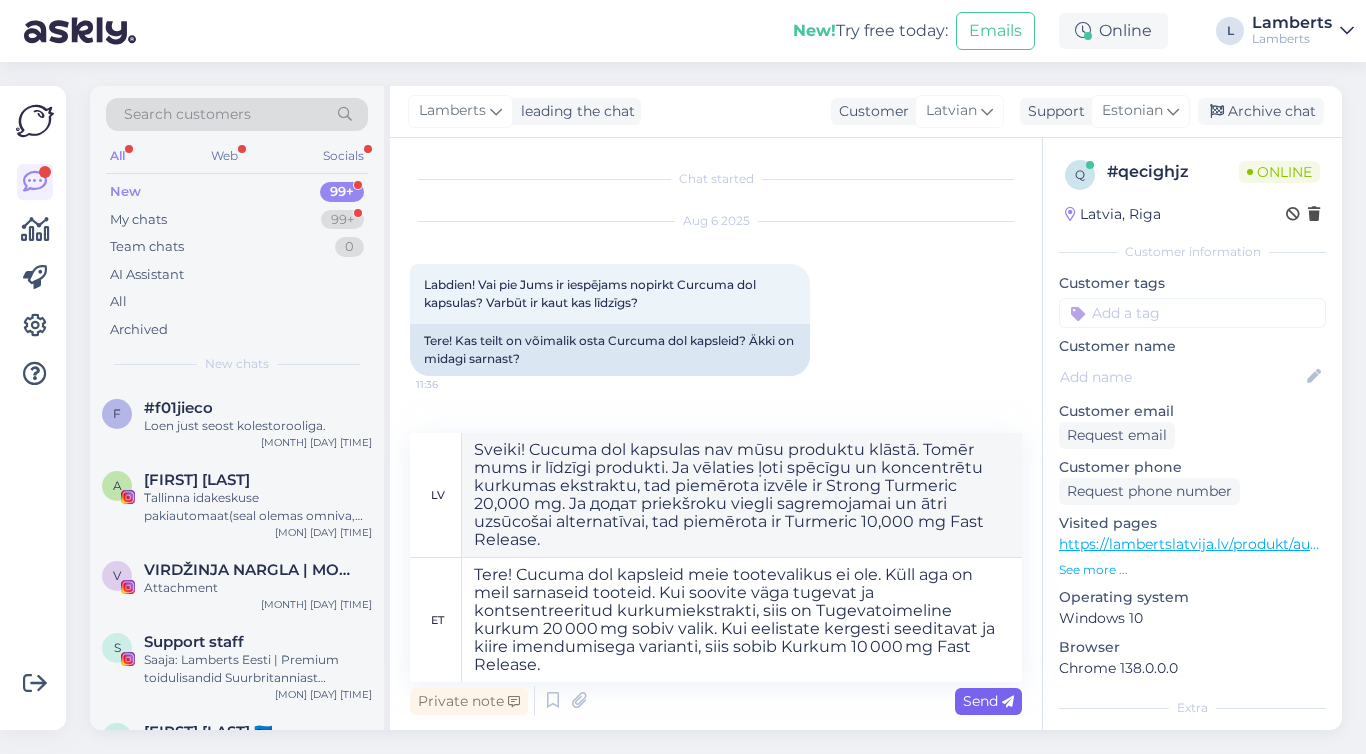click on "Send" at bounding box center [988, 701] 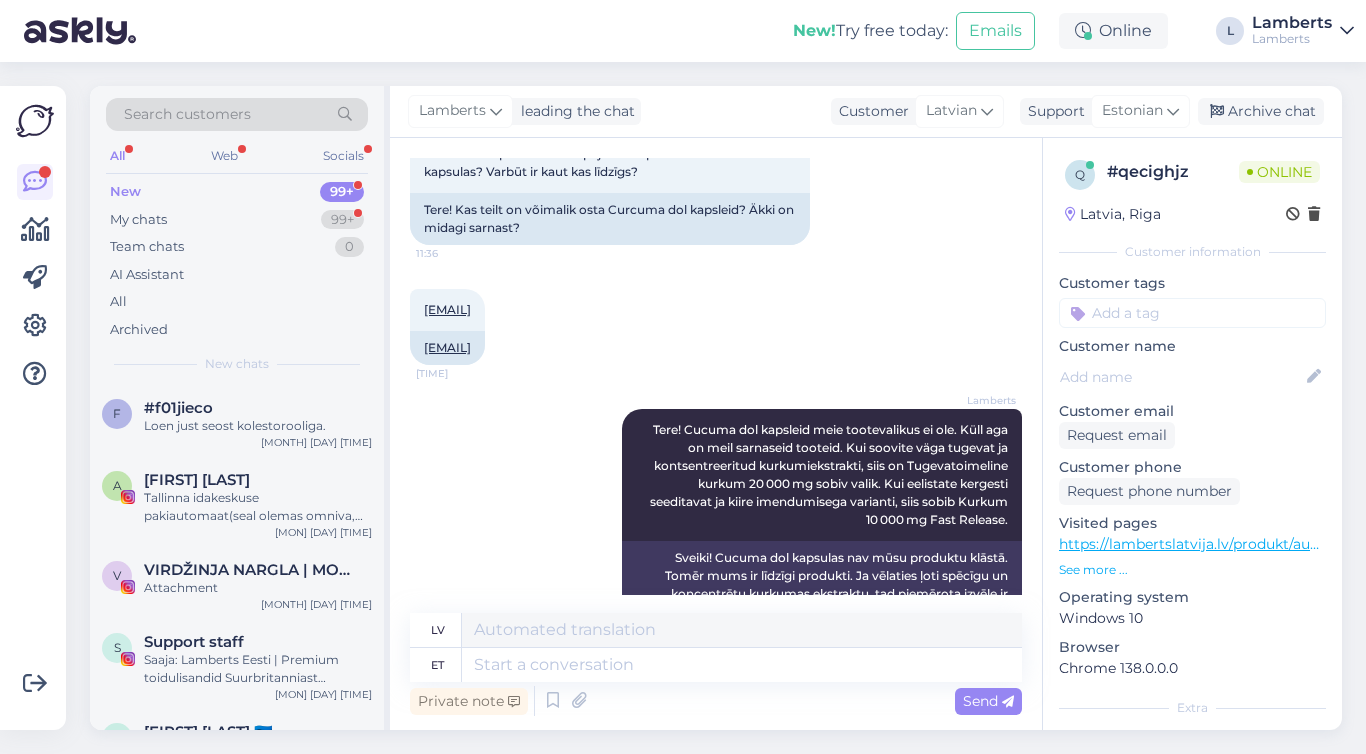 scroll, scrollTop: 223, scrollLeft: 0, axis: vertical 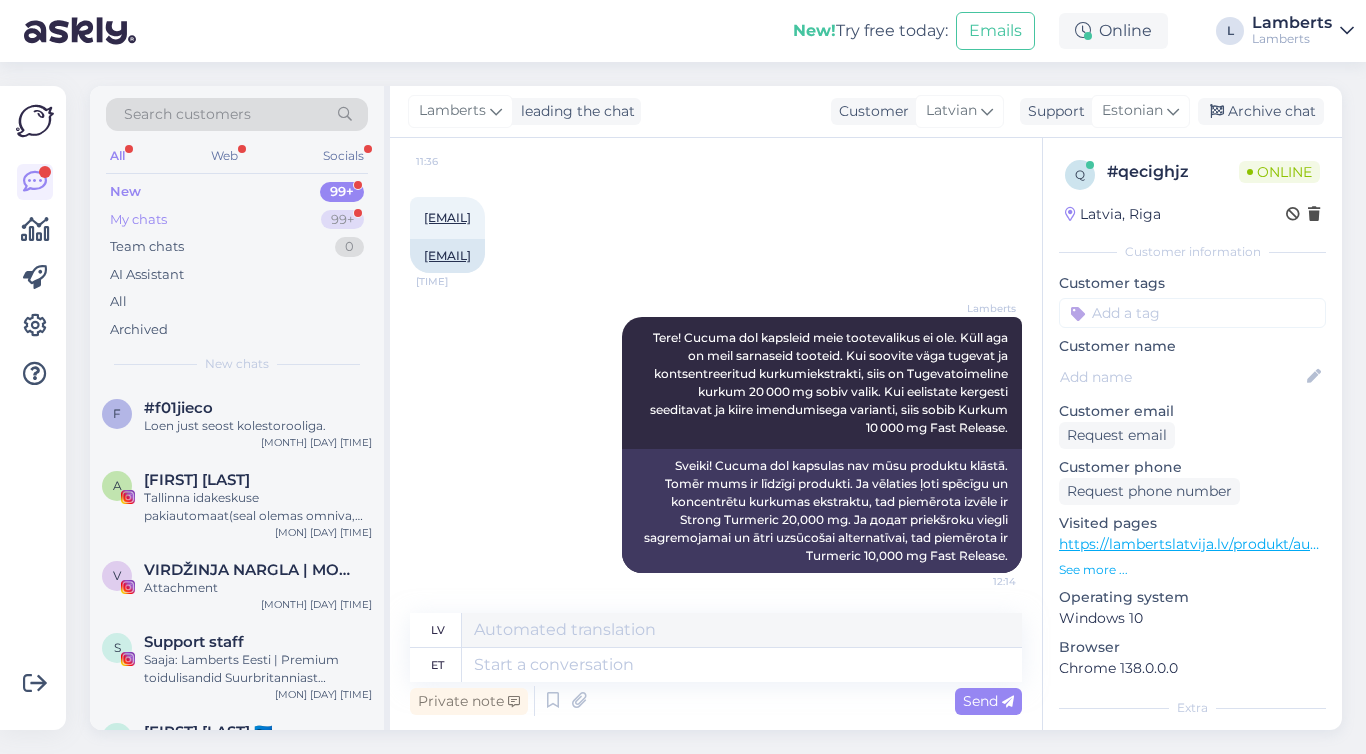 click on "99+" at bounding box center (342, 220) 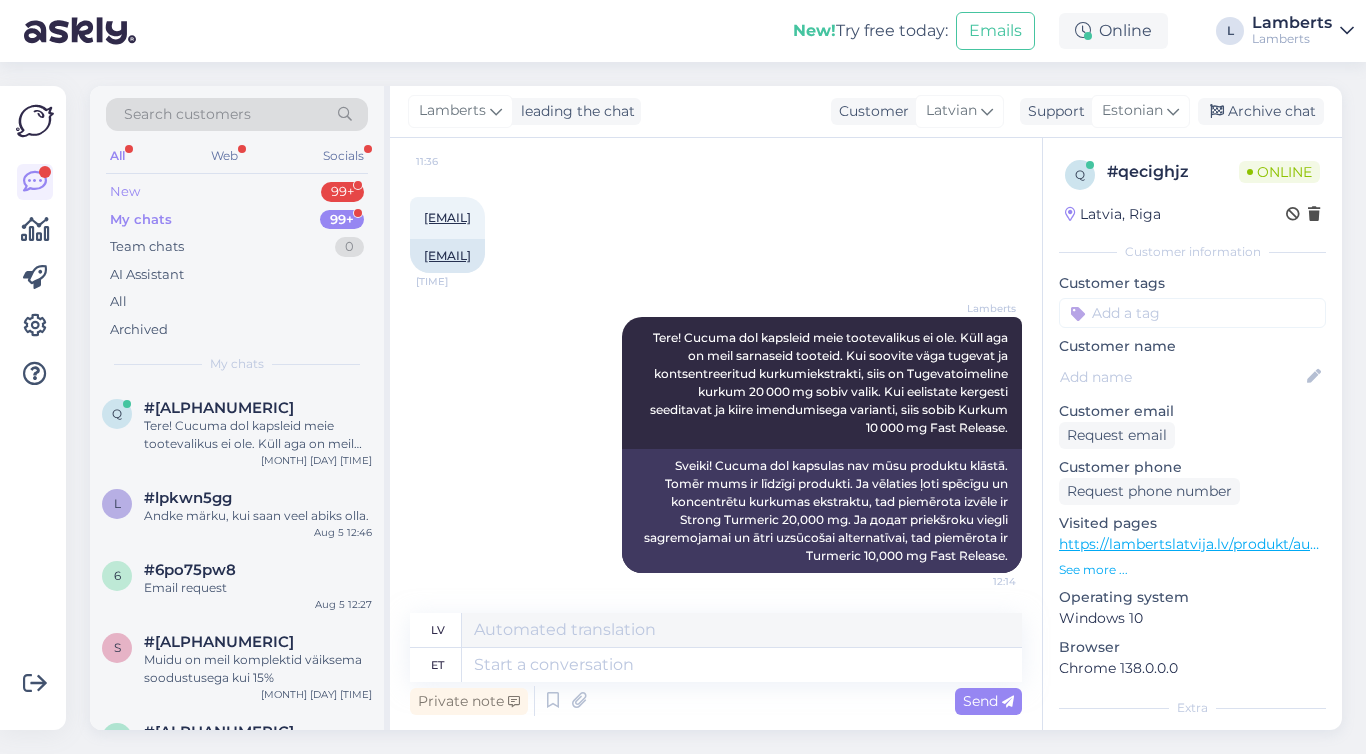 click on "99+" at bounding box center (342, 192) 